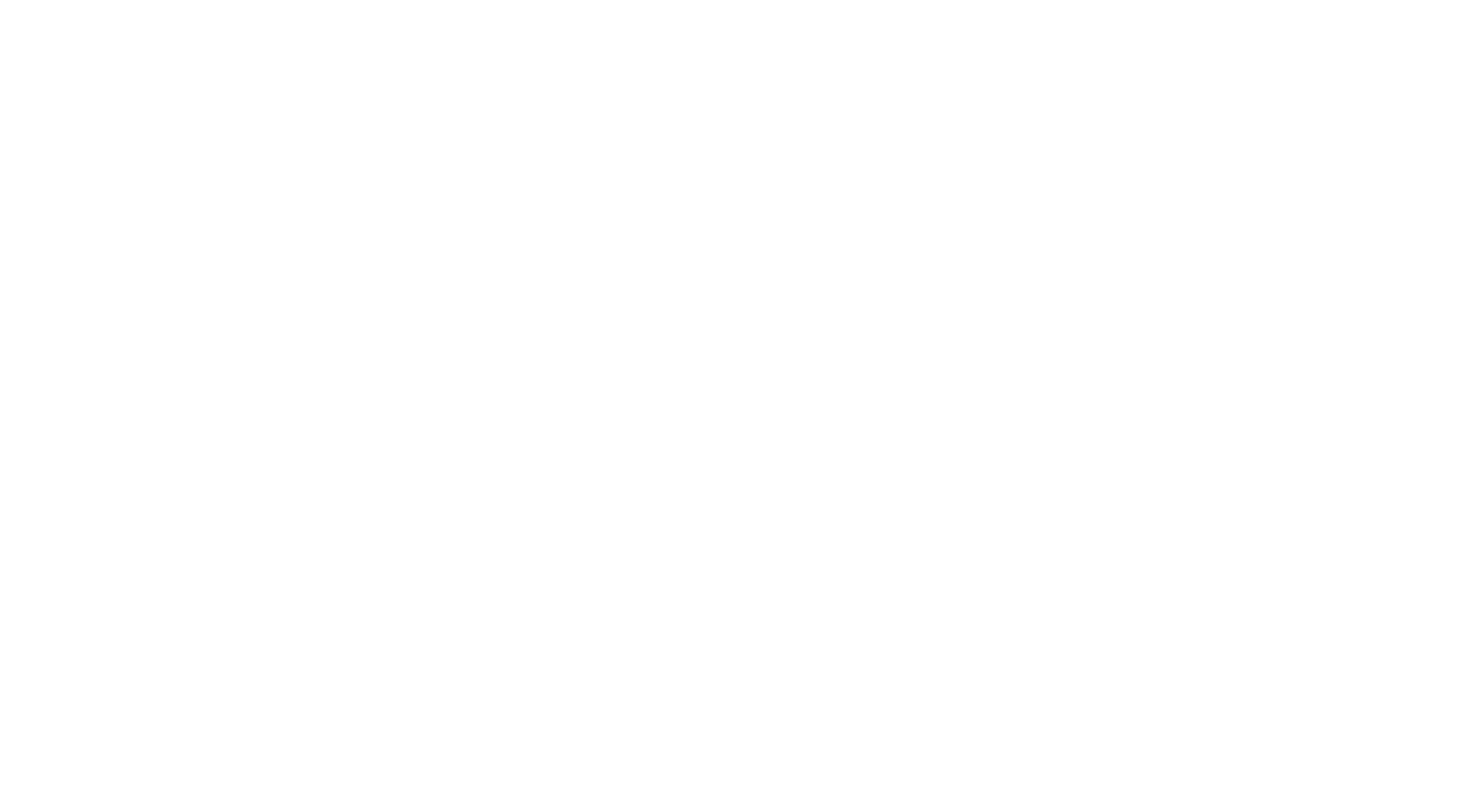 scroll, scrollTop: 0, scrollLeft: 0, axis: both 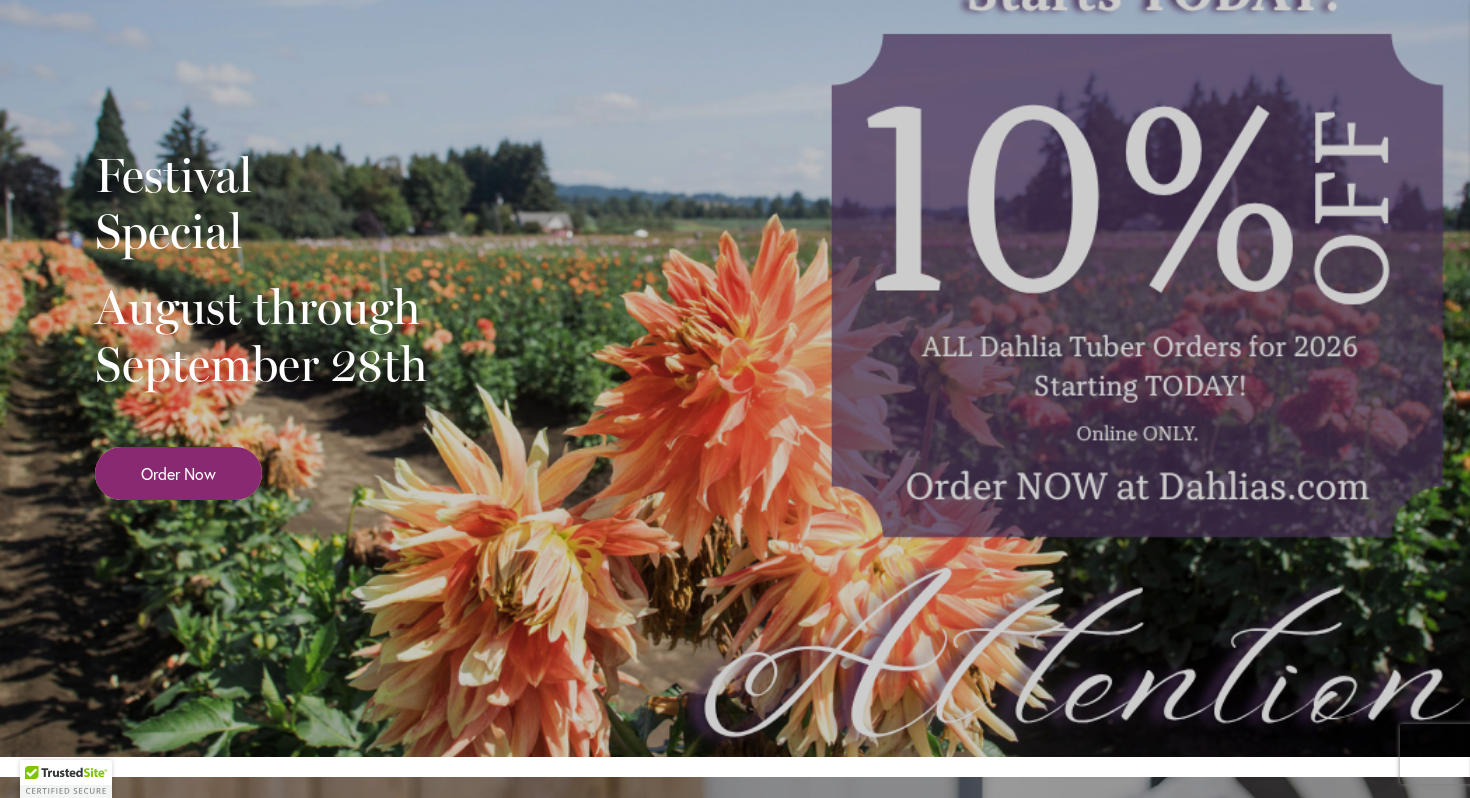 click on "Order Now" at bounding box center [178, 473] 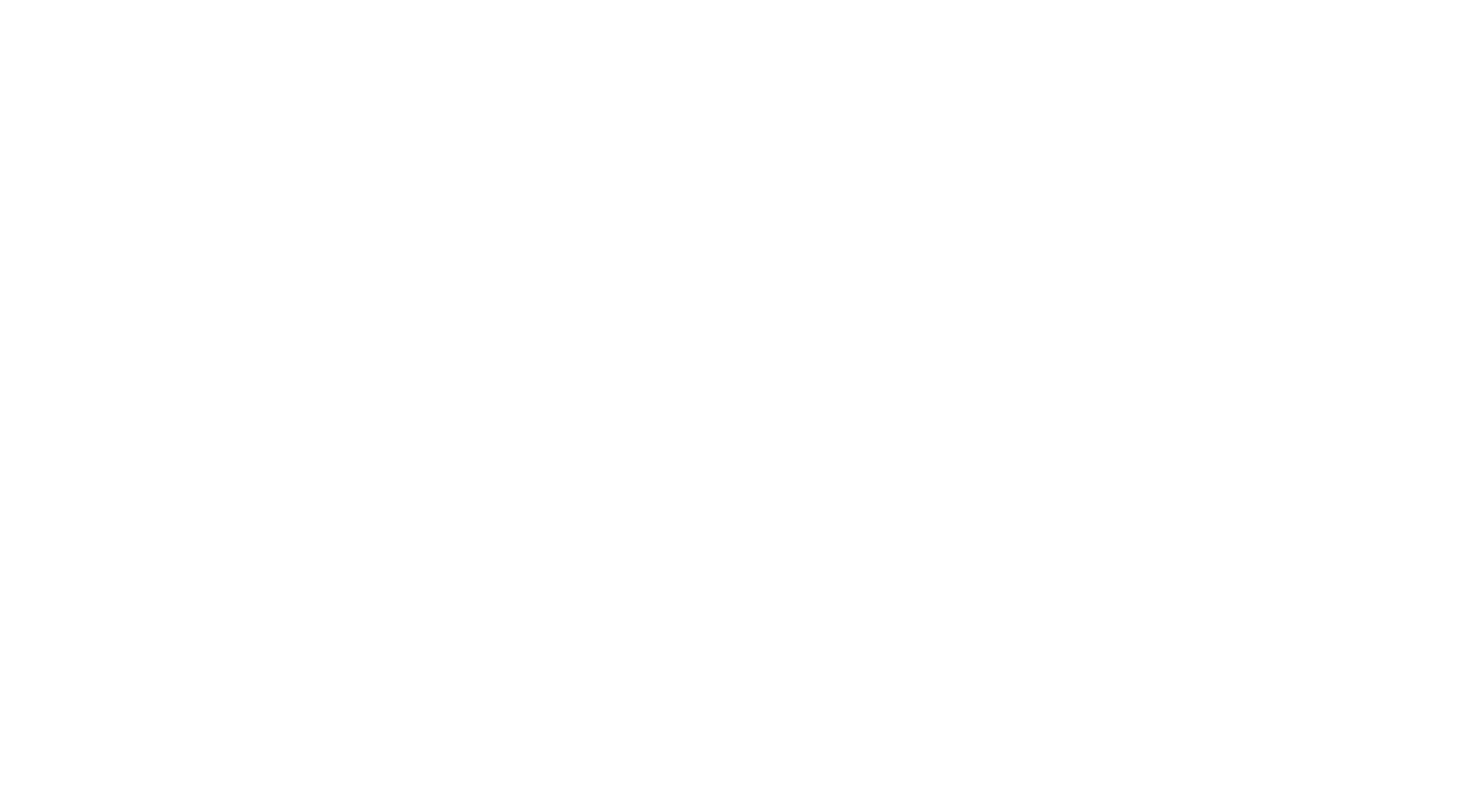 scroll, scrollTop: 0, scrollLeft: 0, axis: both 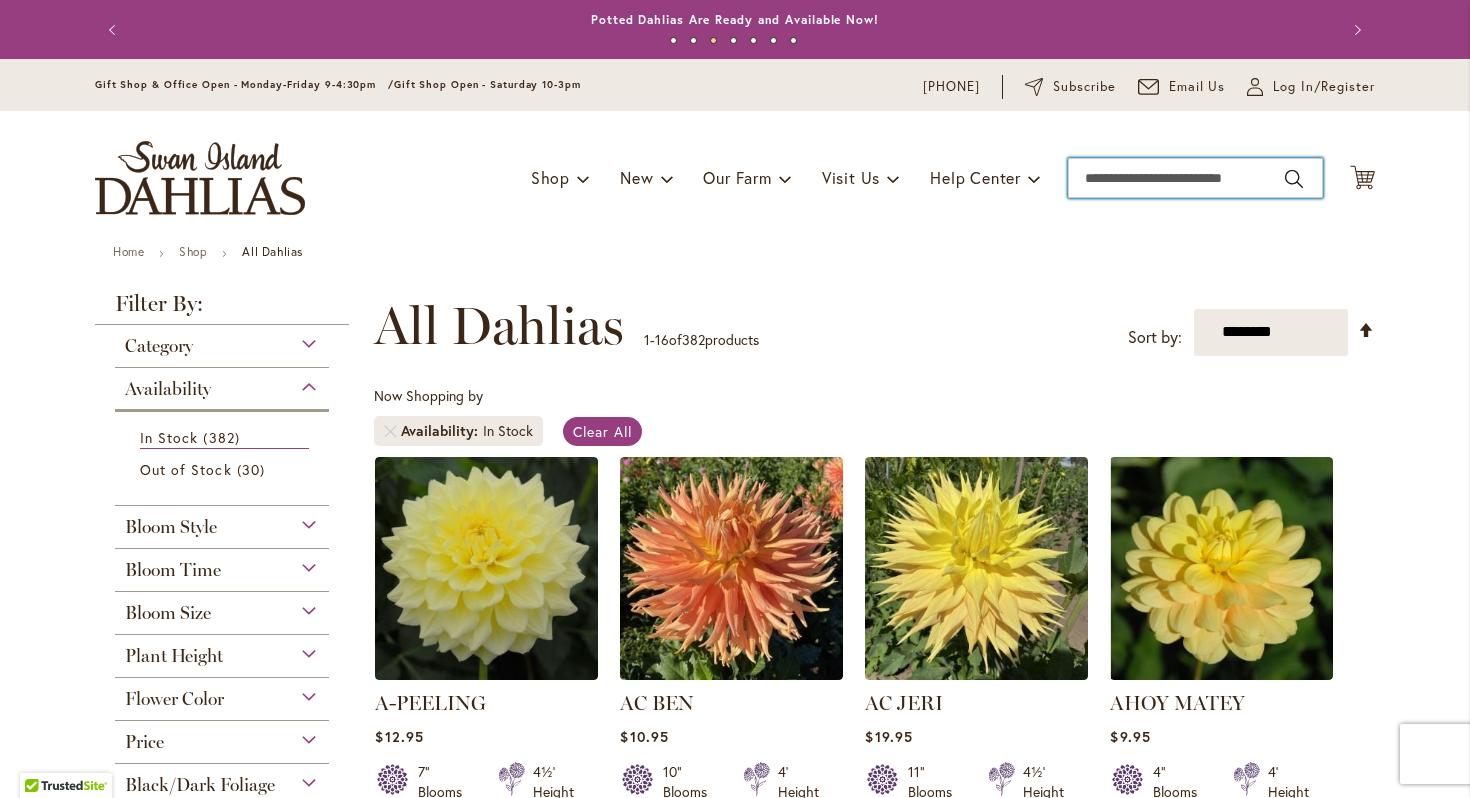 click on "Search" at bounding box center (1195, 178) 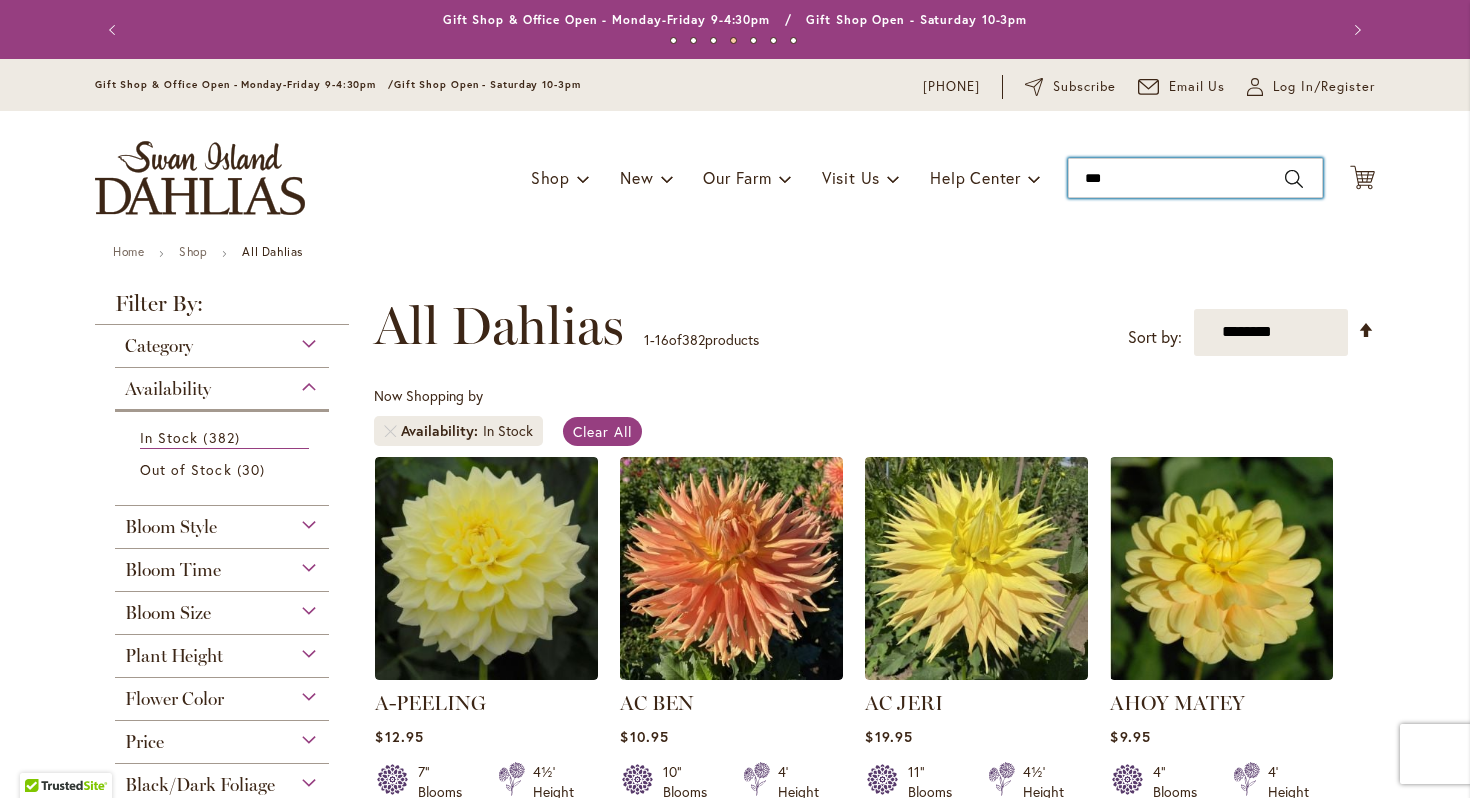 type on "****" 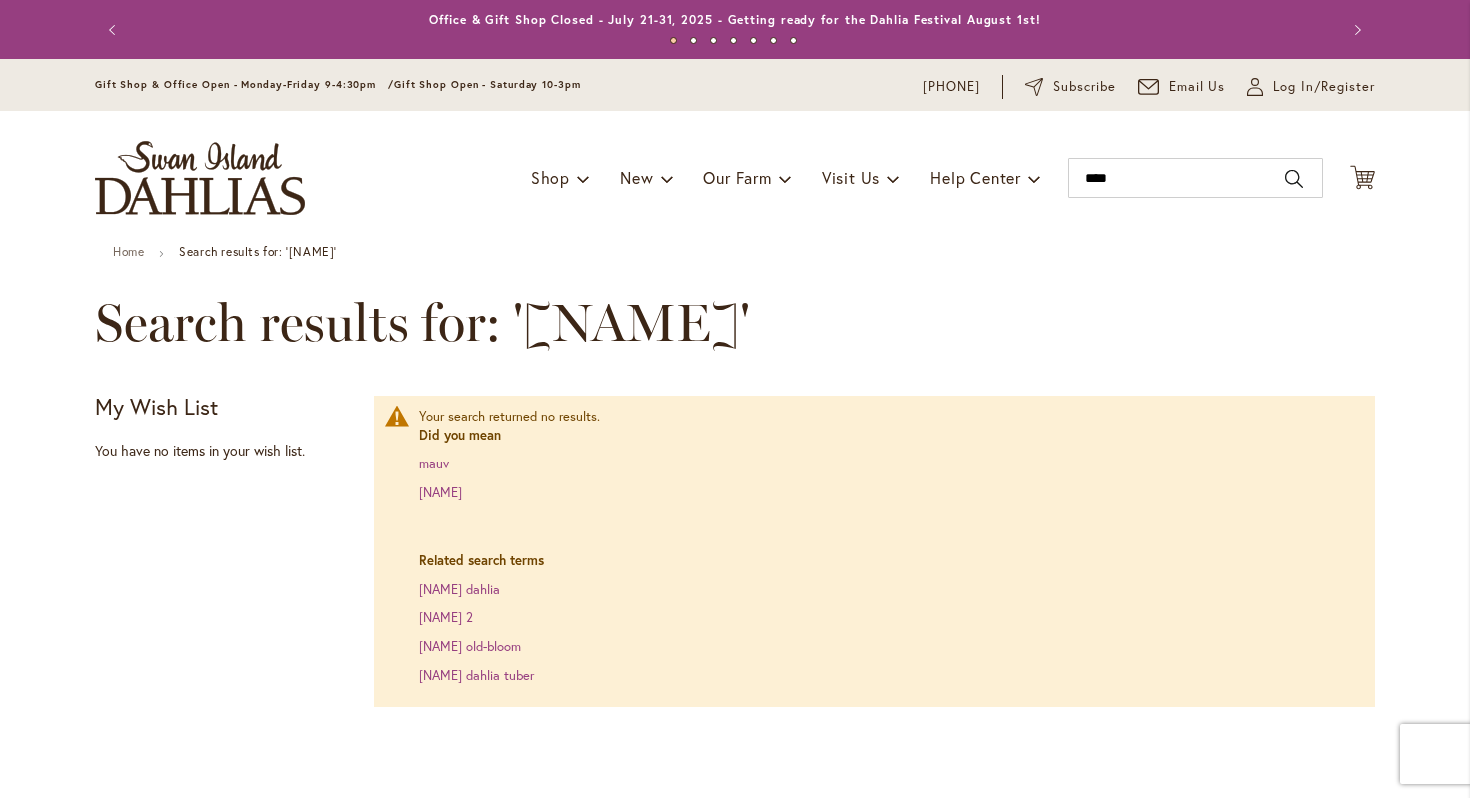 scroll, scrollTop: 0, scrollLeft: 0, axis: both 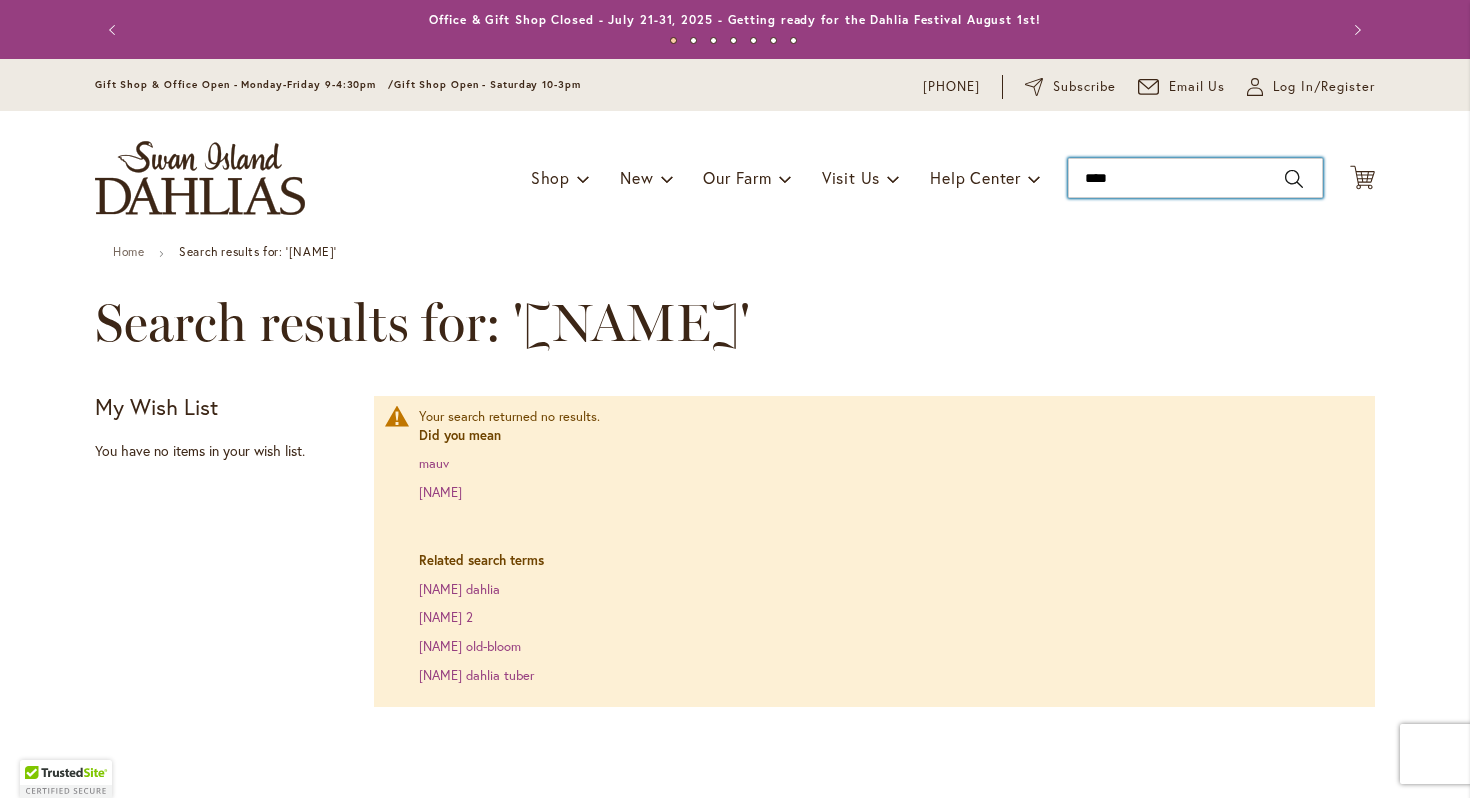 click on "****" at bounding box center [1195, 178] 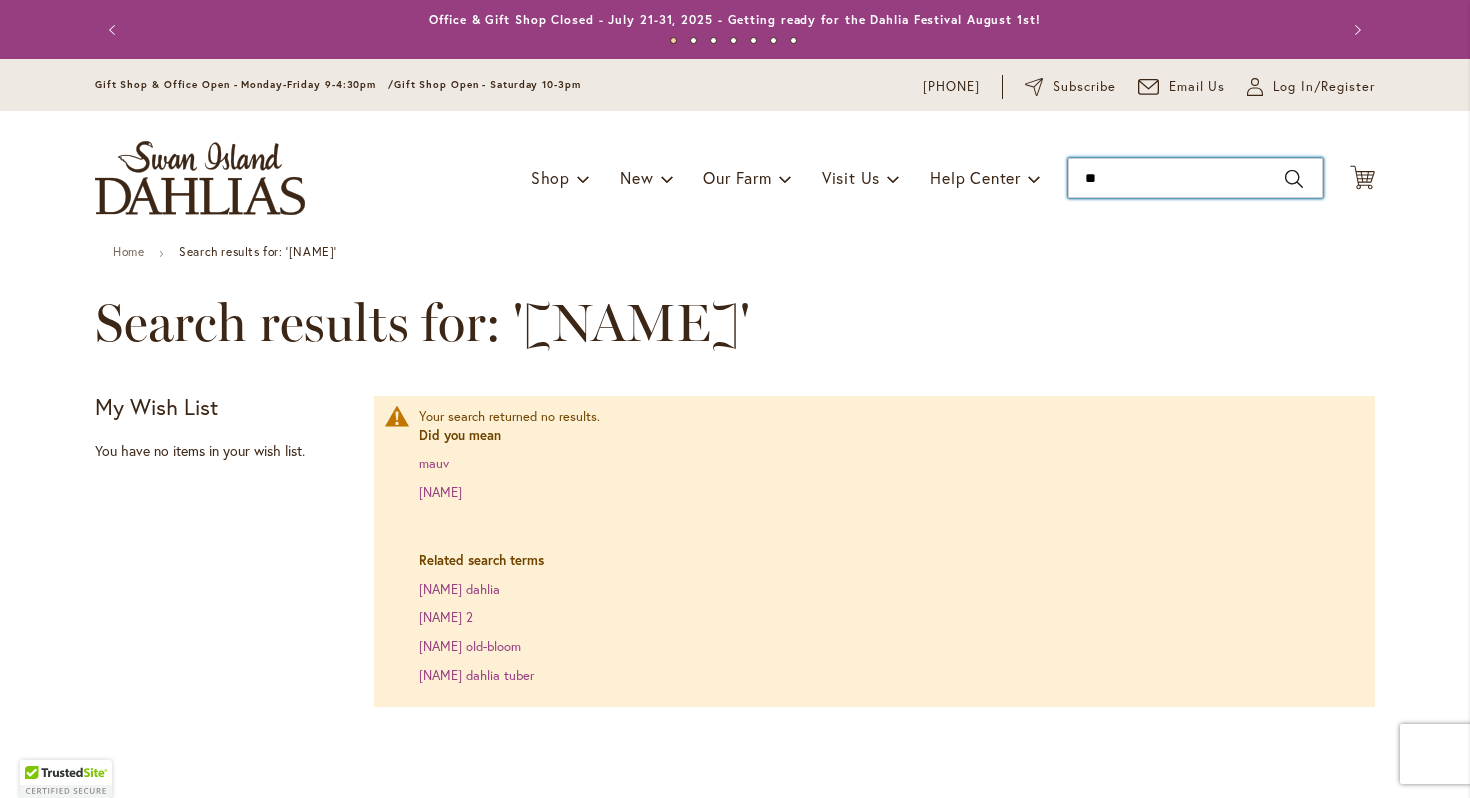 type on "*" 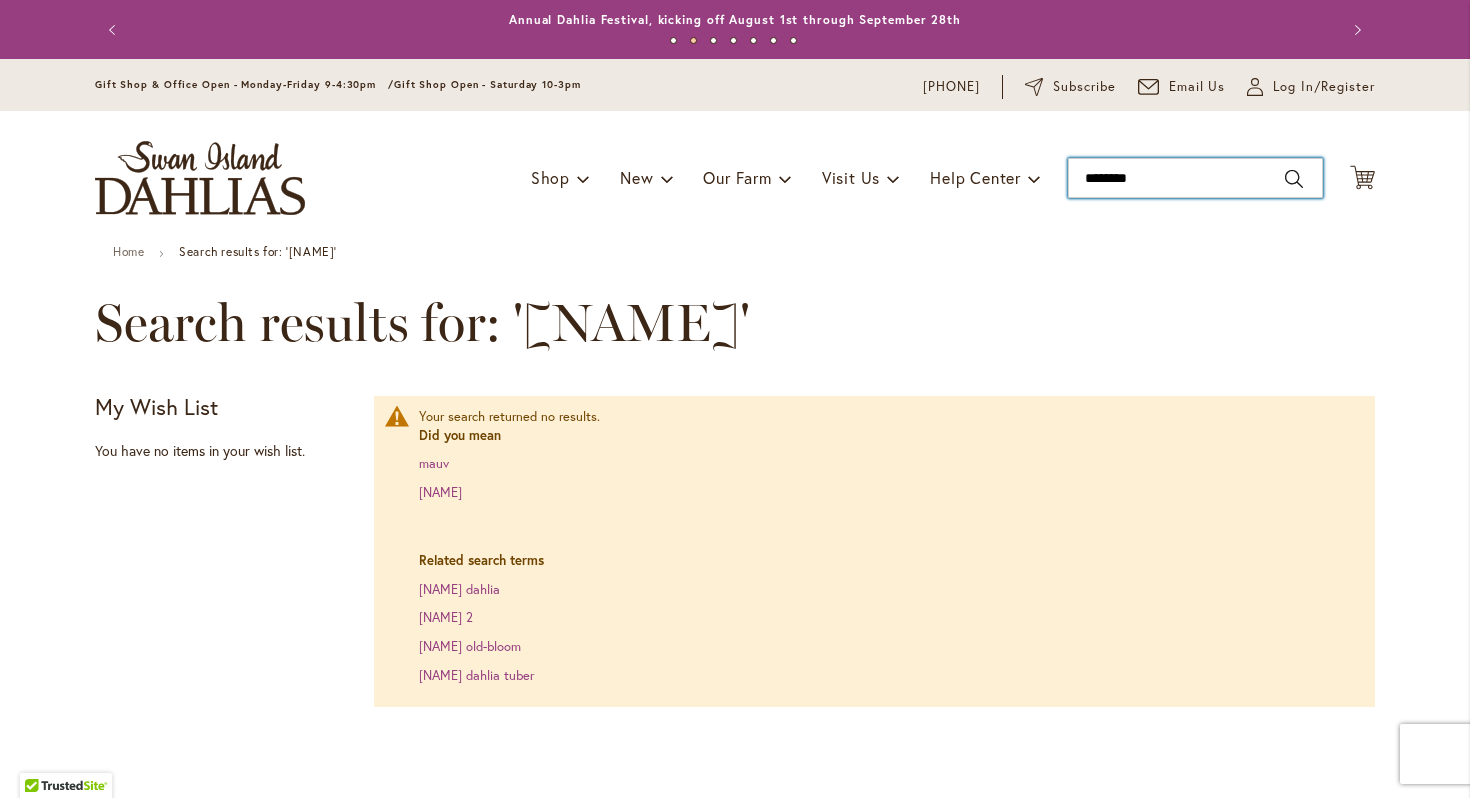 type on "*********" 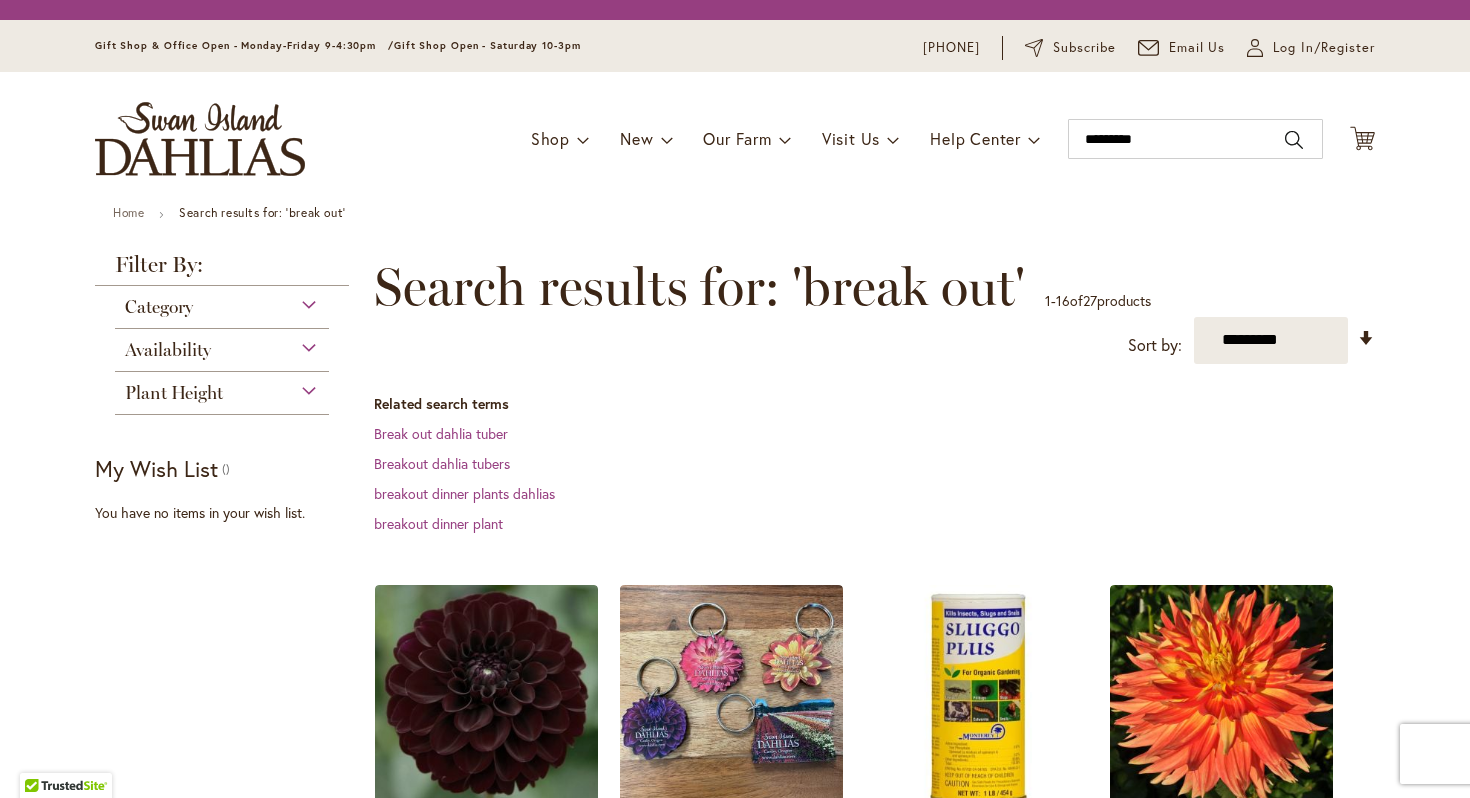 scroll, scrollTop: 0, scrollLeft: 0, axis: both 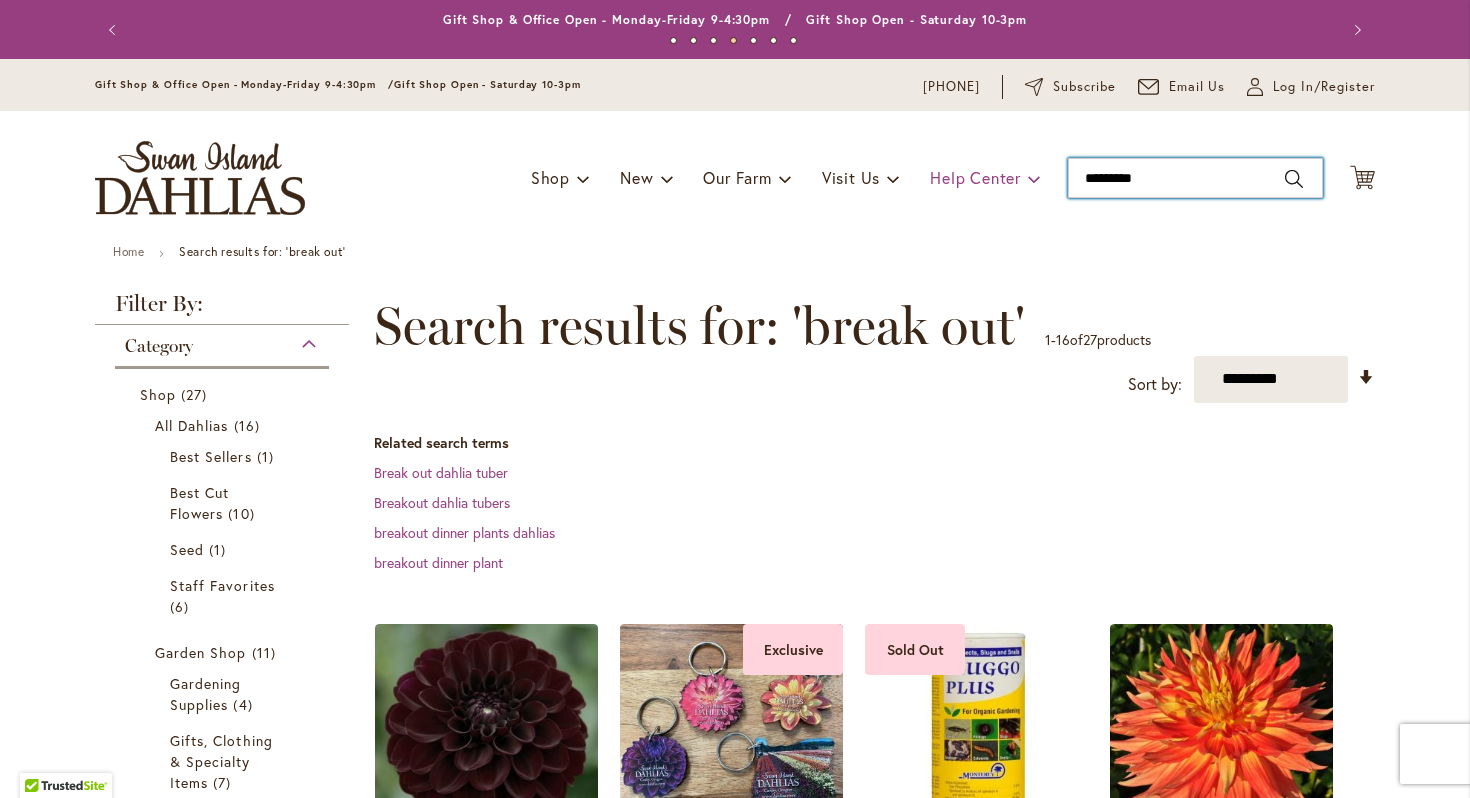 drag, startPoint x: 1201, startPoint y: 182, endPoint x: 1030, endPoint y: 178, distance: 171.04678 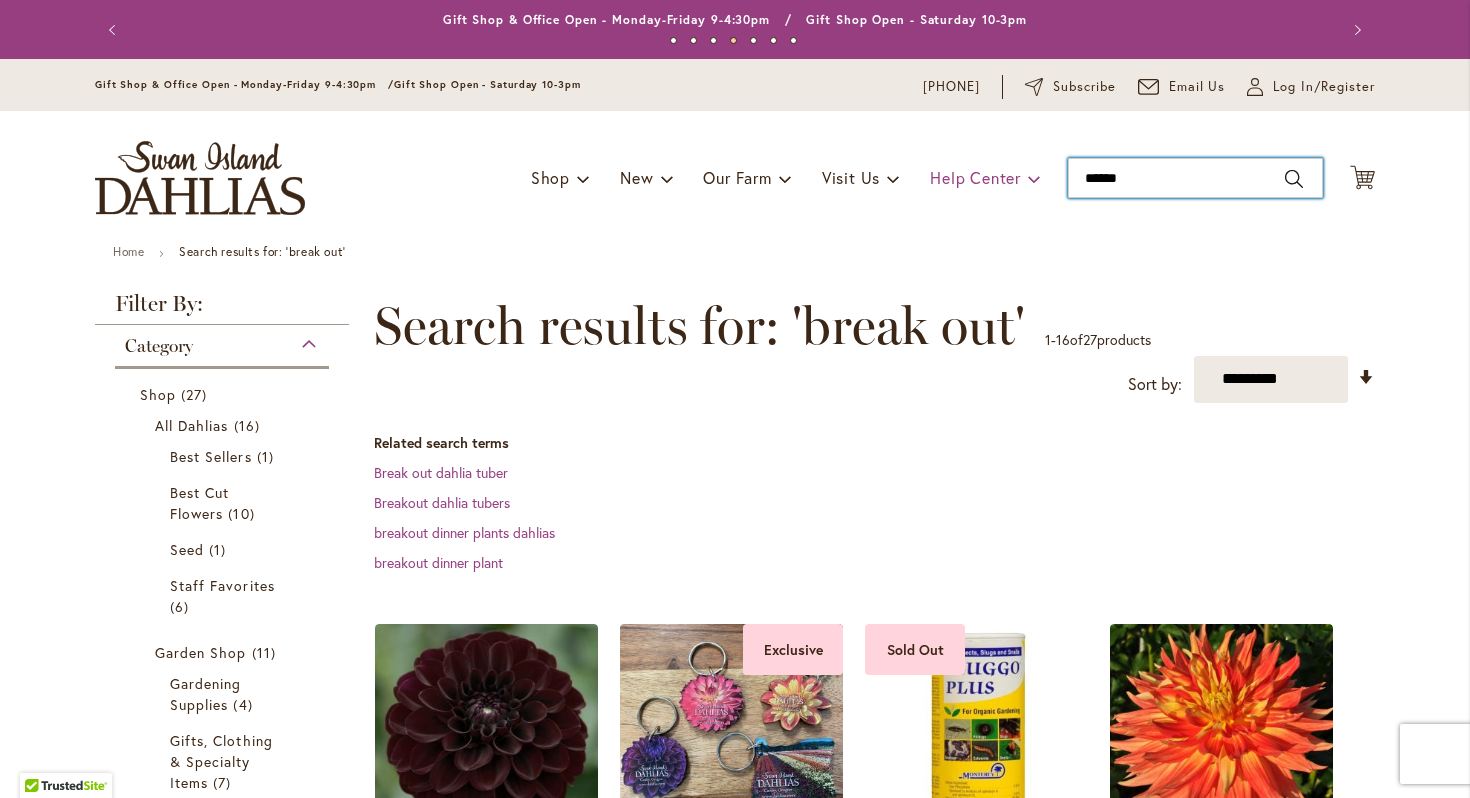type on "*******" 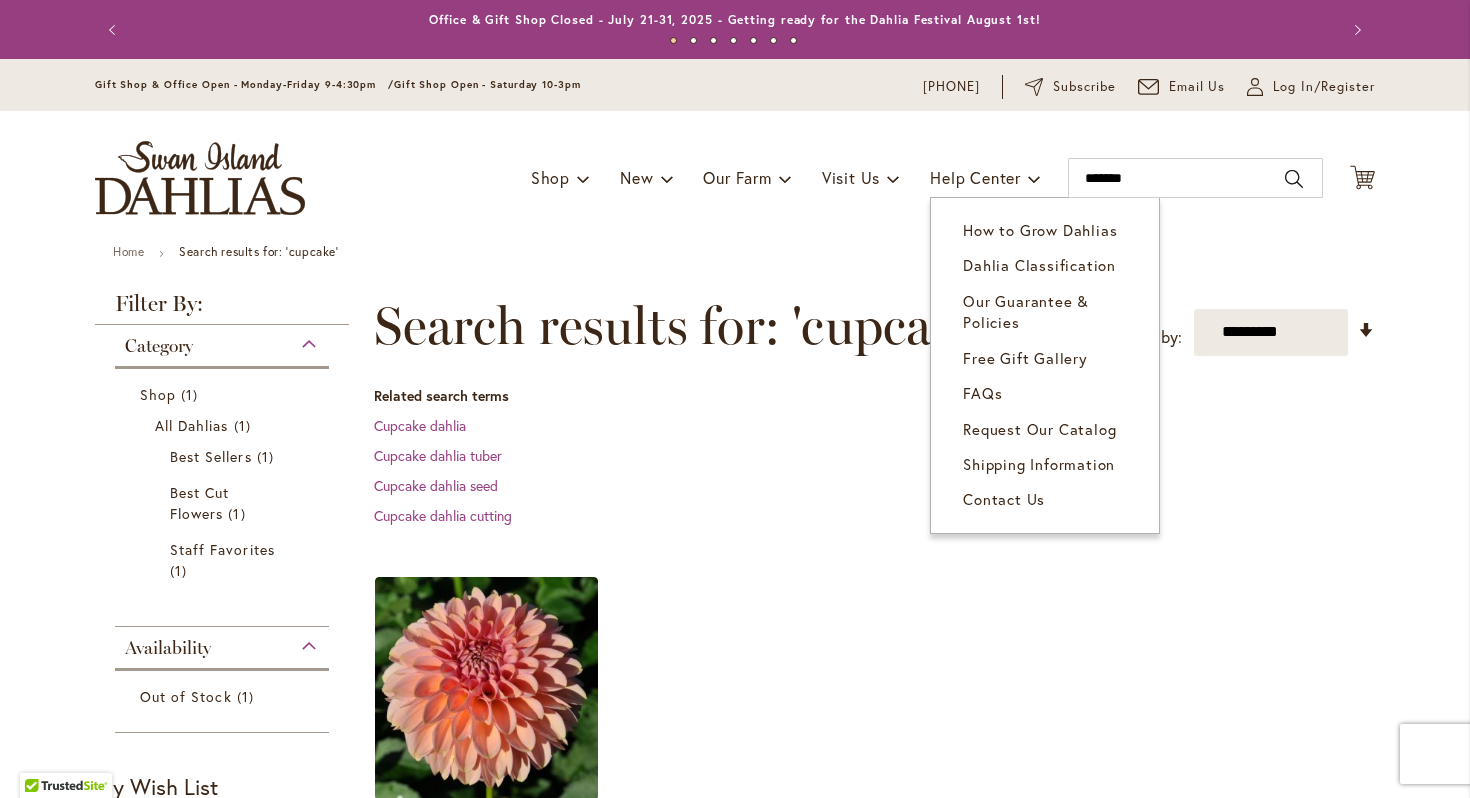 scroll, scrollTop: 0, scrollLeft: 0, axis: both 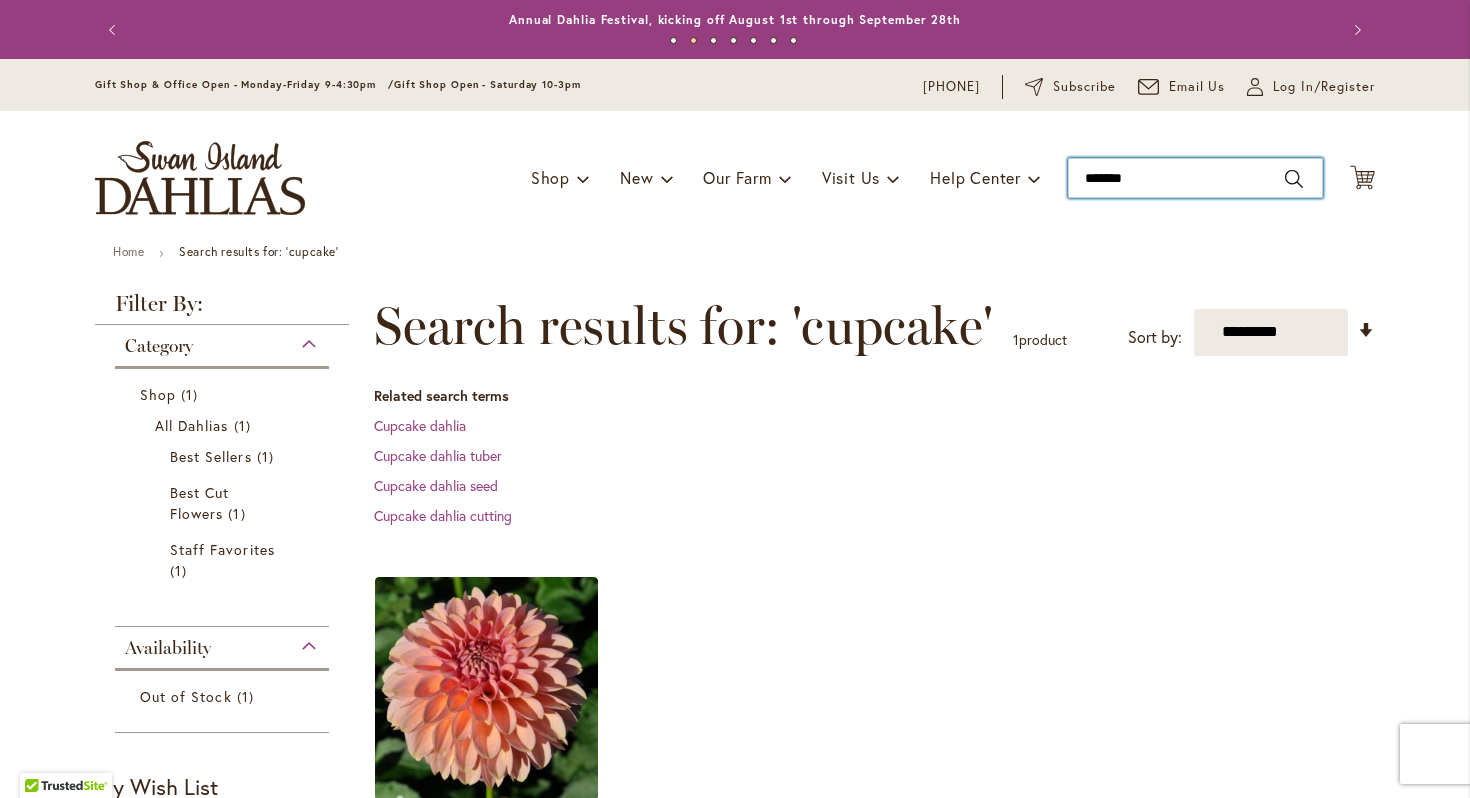 drag, startPoint x: 1155, startPoint y: 180, endPoint x: 1065, endPoint y: 168, distance: 90.79648 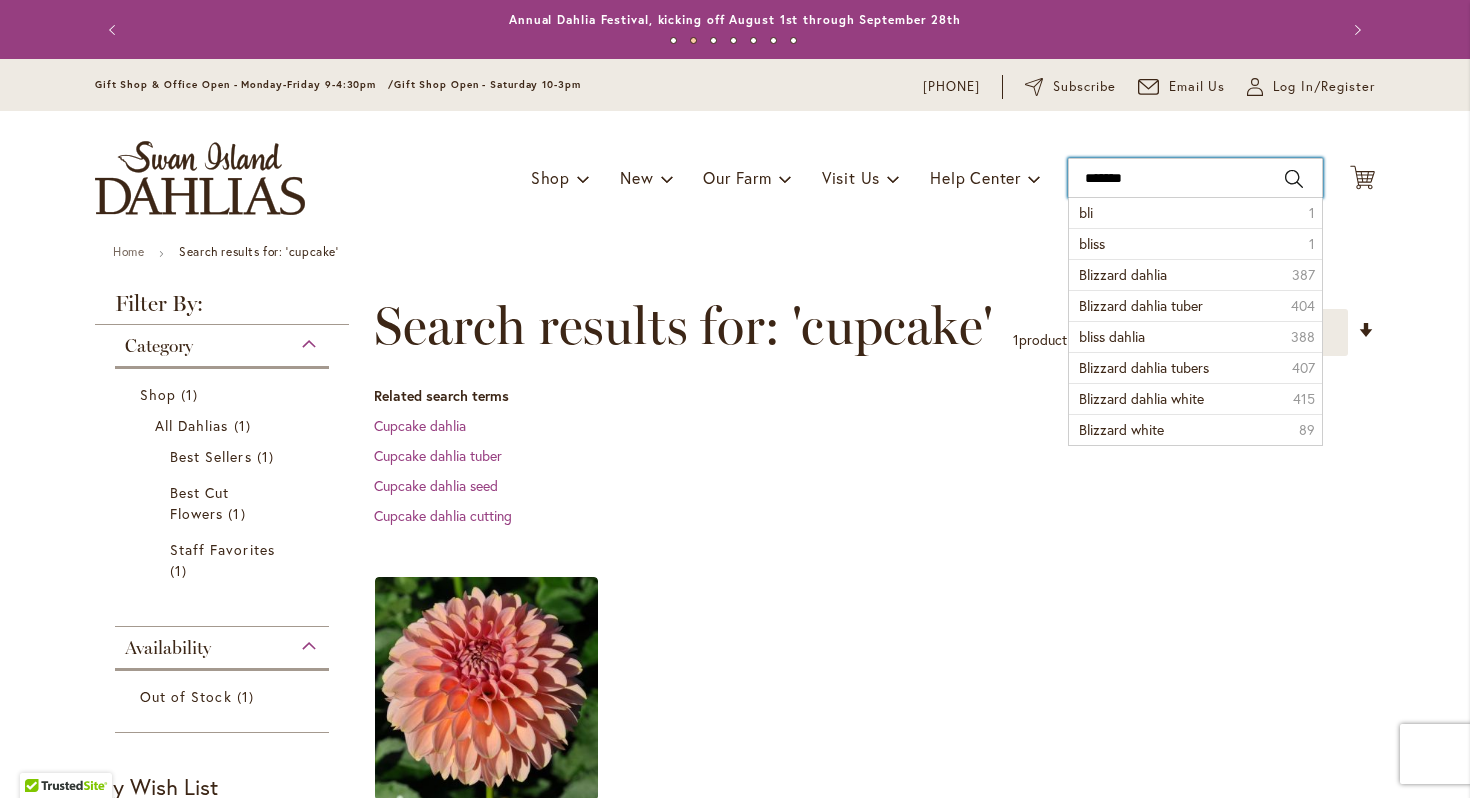 type on "********" 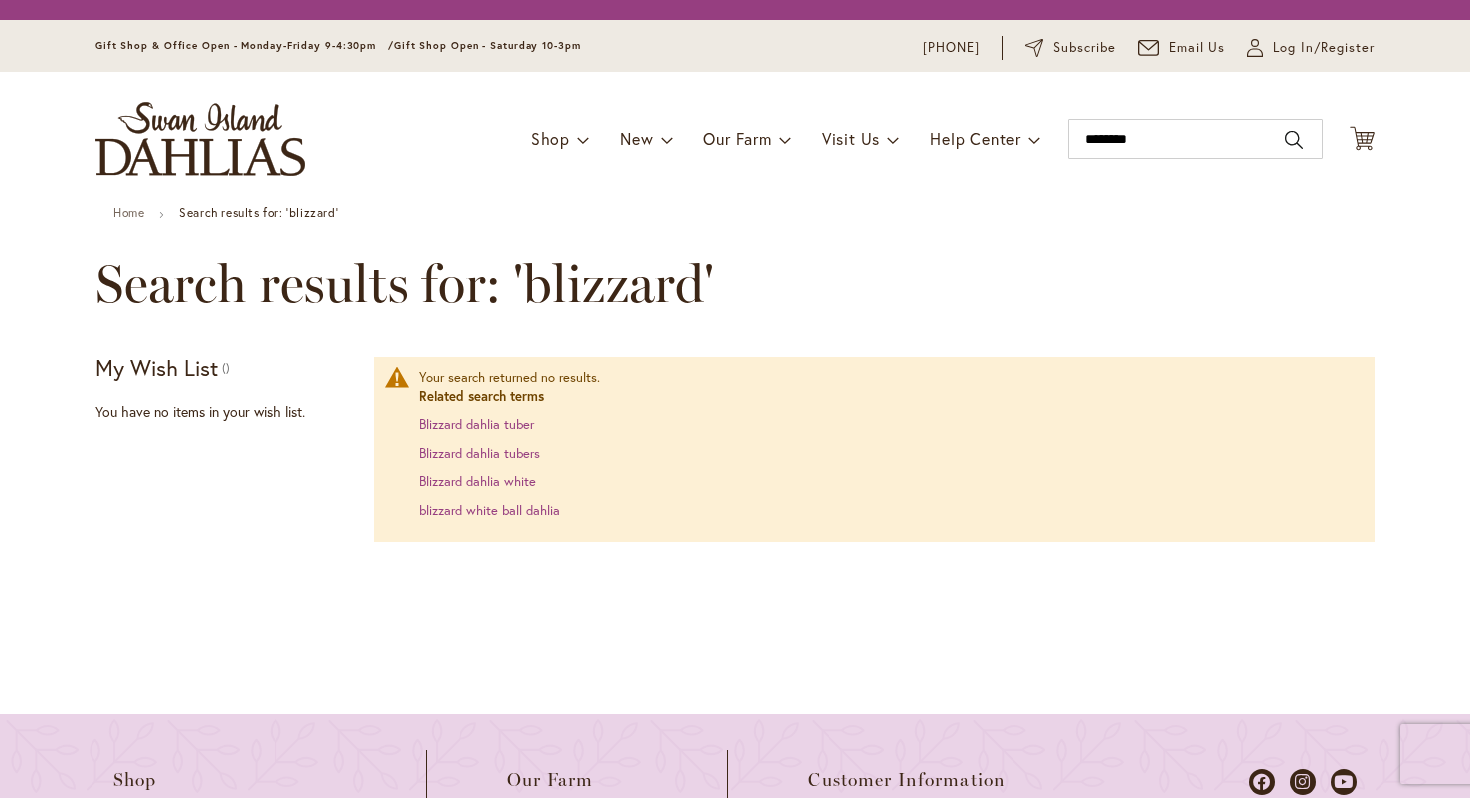 scroll, scrollTop: 0, scrollLeft: 0, axis: both 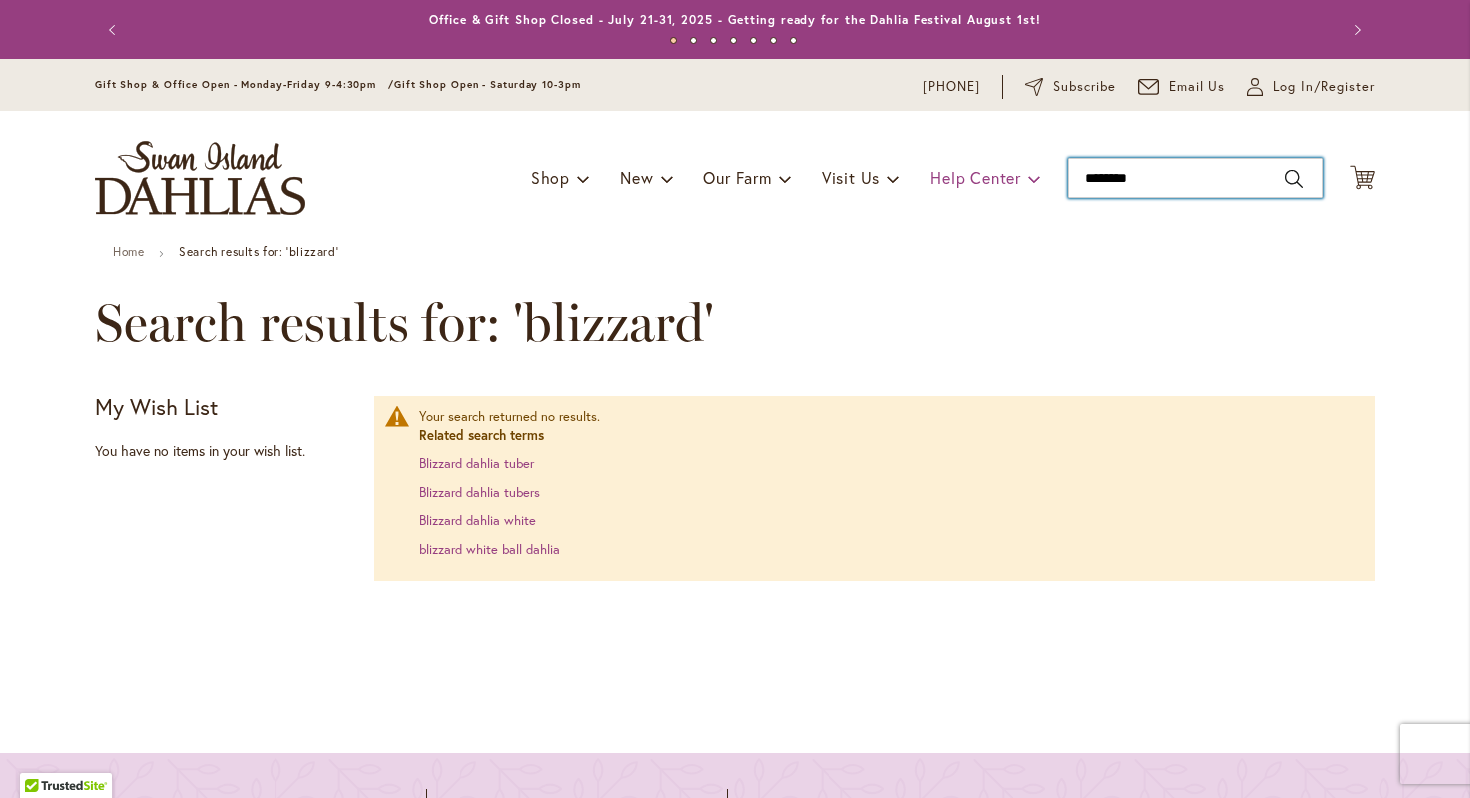 drag, startPoint x: 1145, startPoint y: 182, endPoint x: 1035, endPoint y: 173, distance: 110.36757 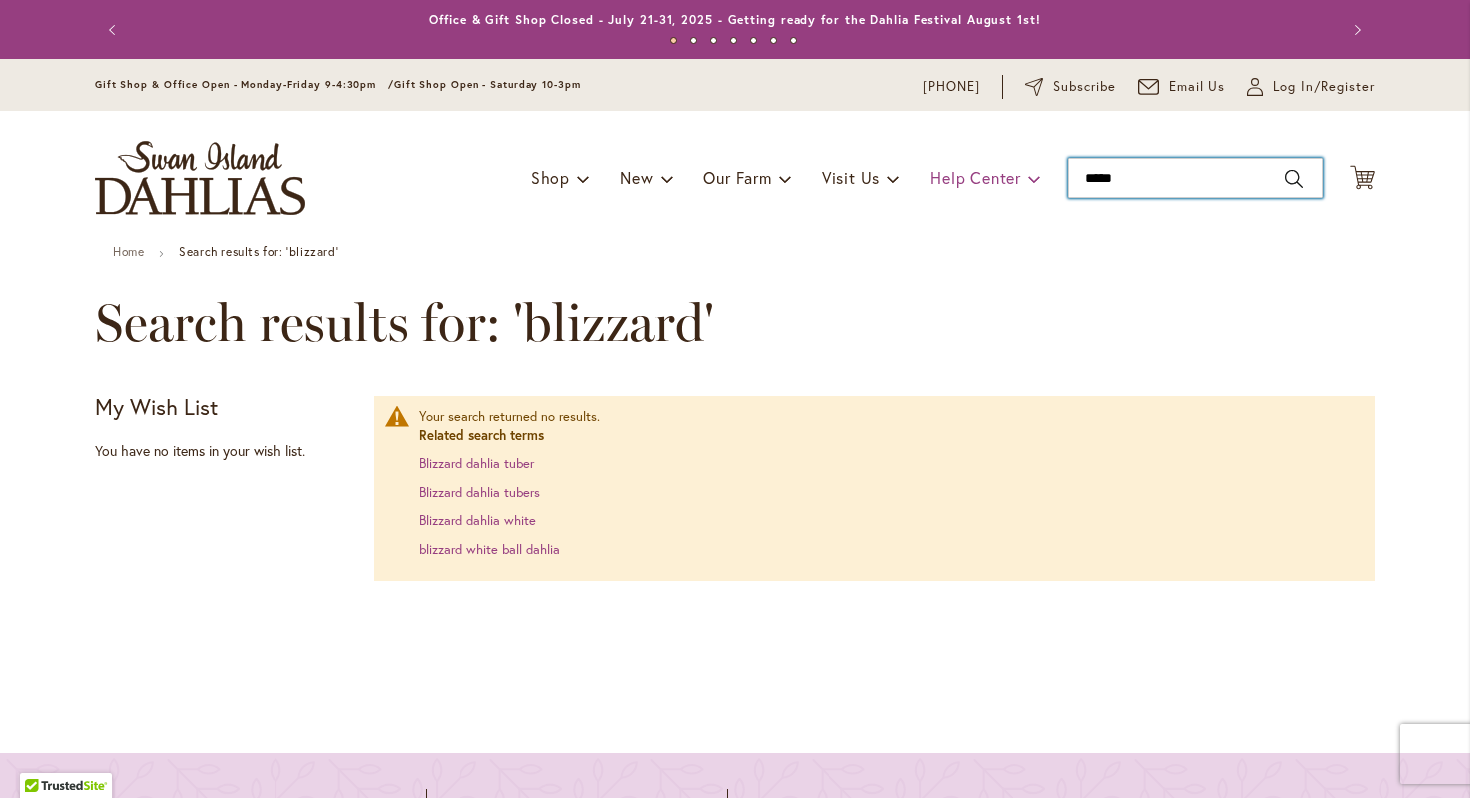 type on "******" 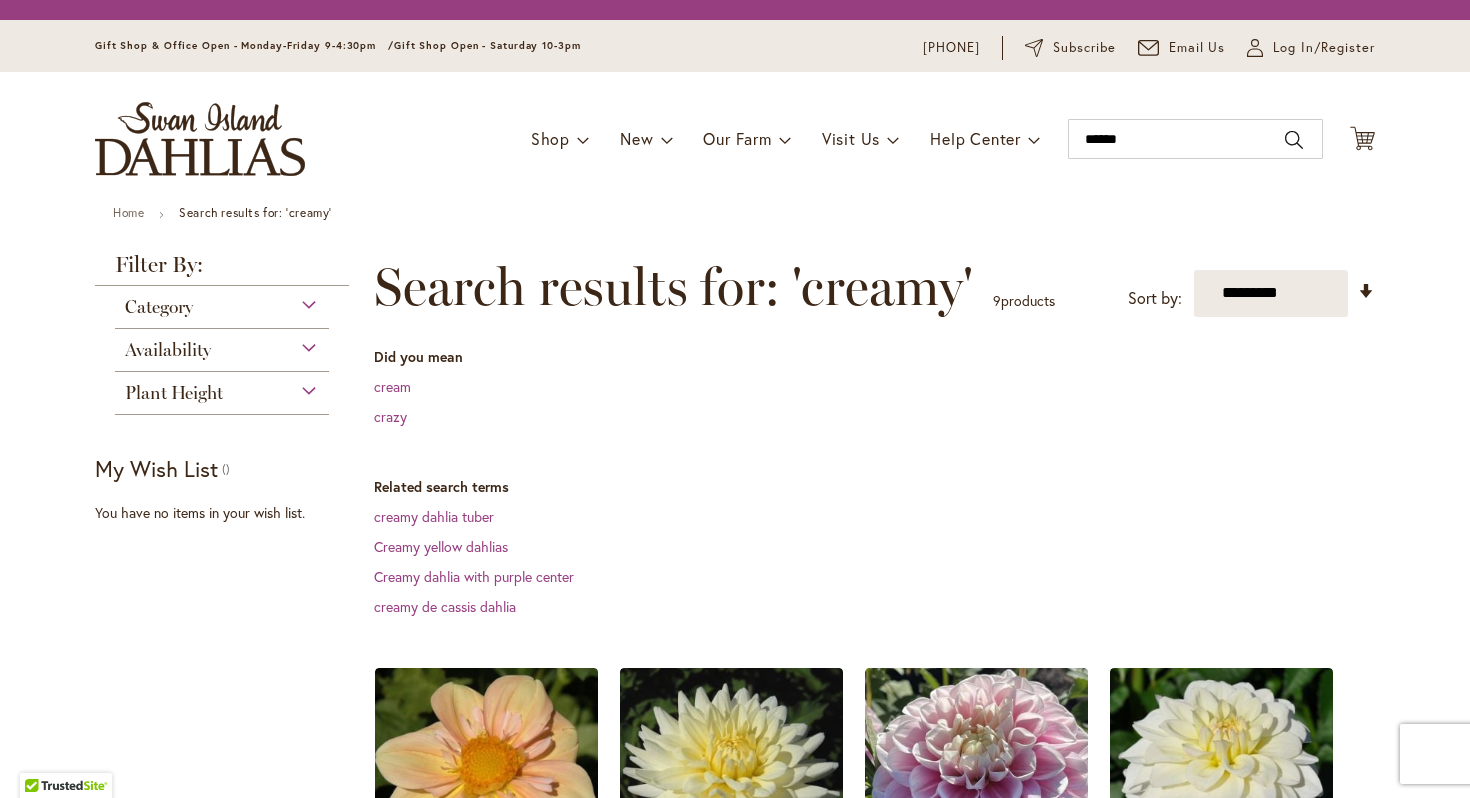 scroll, scrollTop: 0, scrollLeft: 0, axis: both 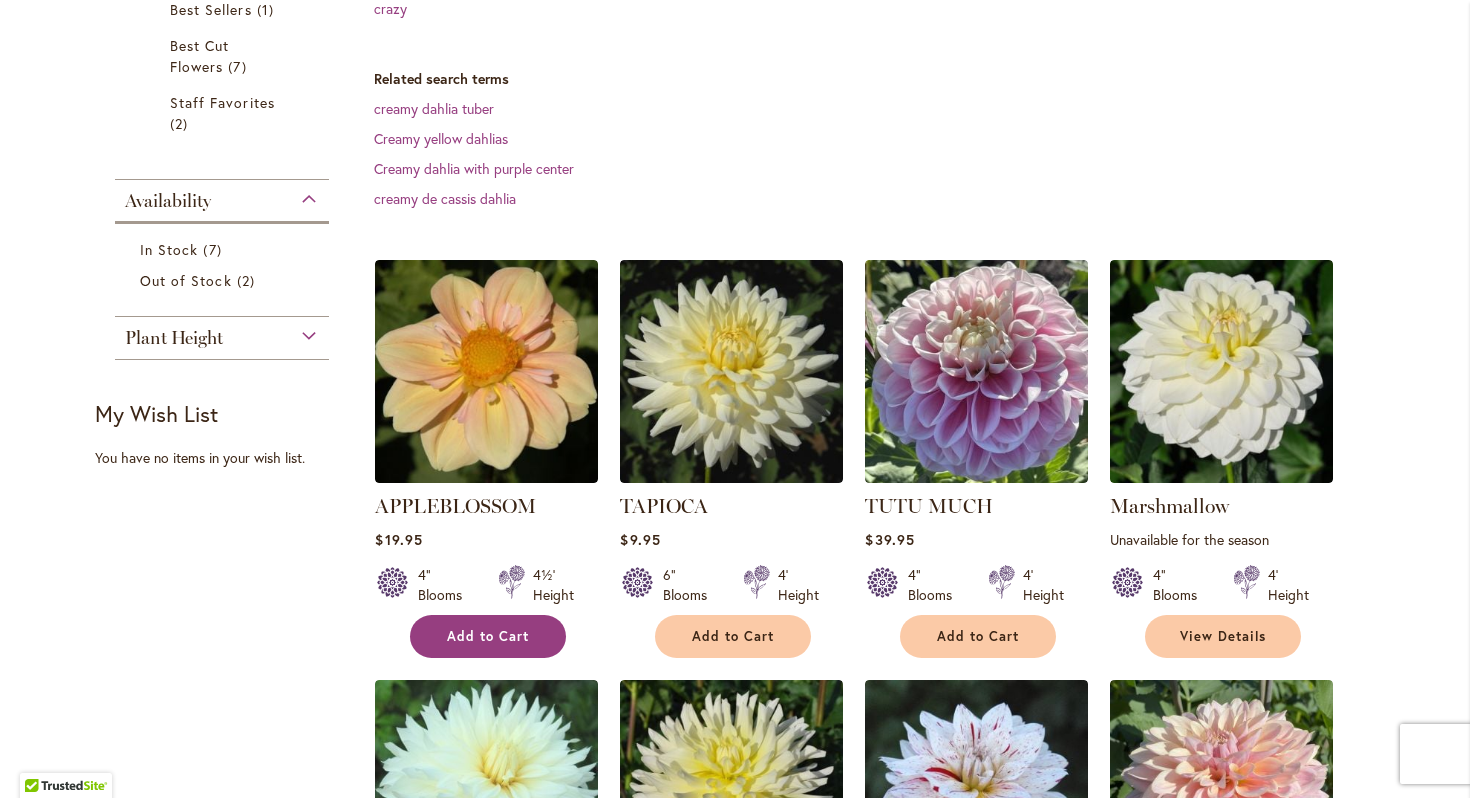 click on "Add to Cart" at bounding box center (488, 636) 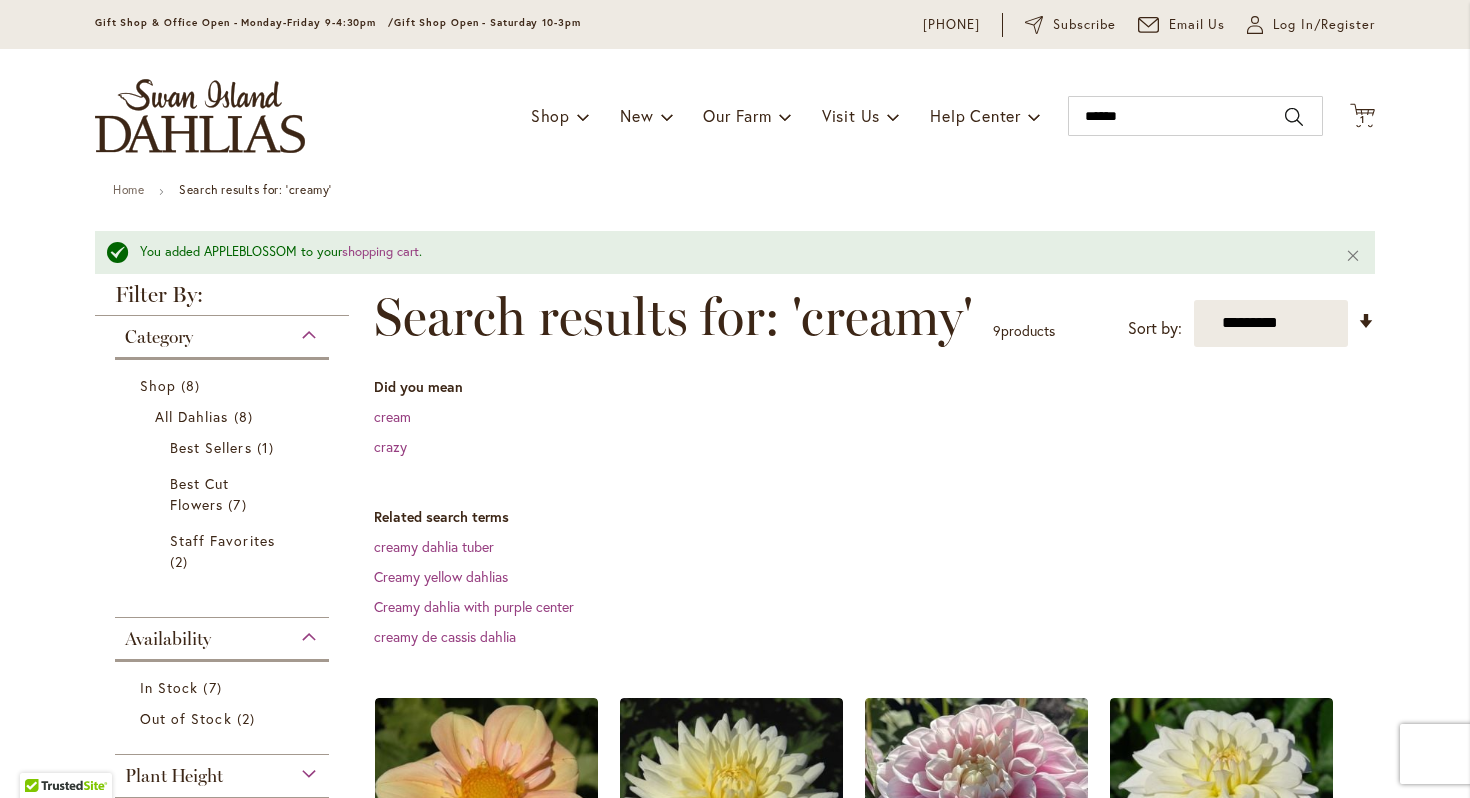 scroll, scrollTop: 0, scrollLeft: 0, axis: both 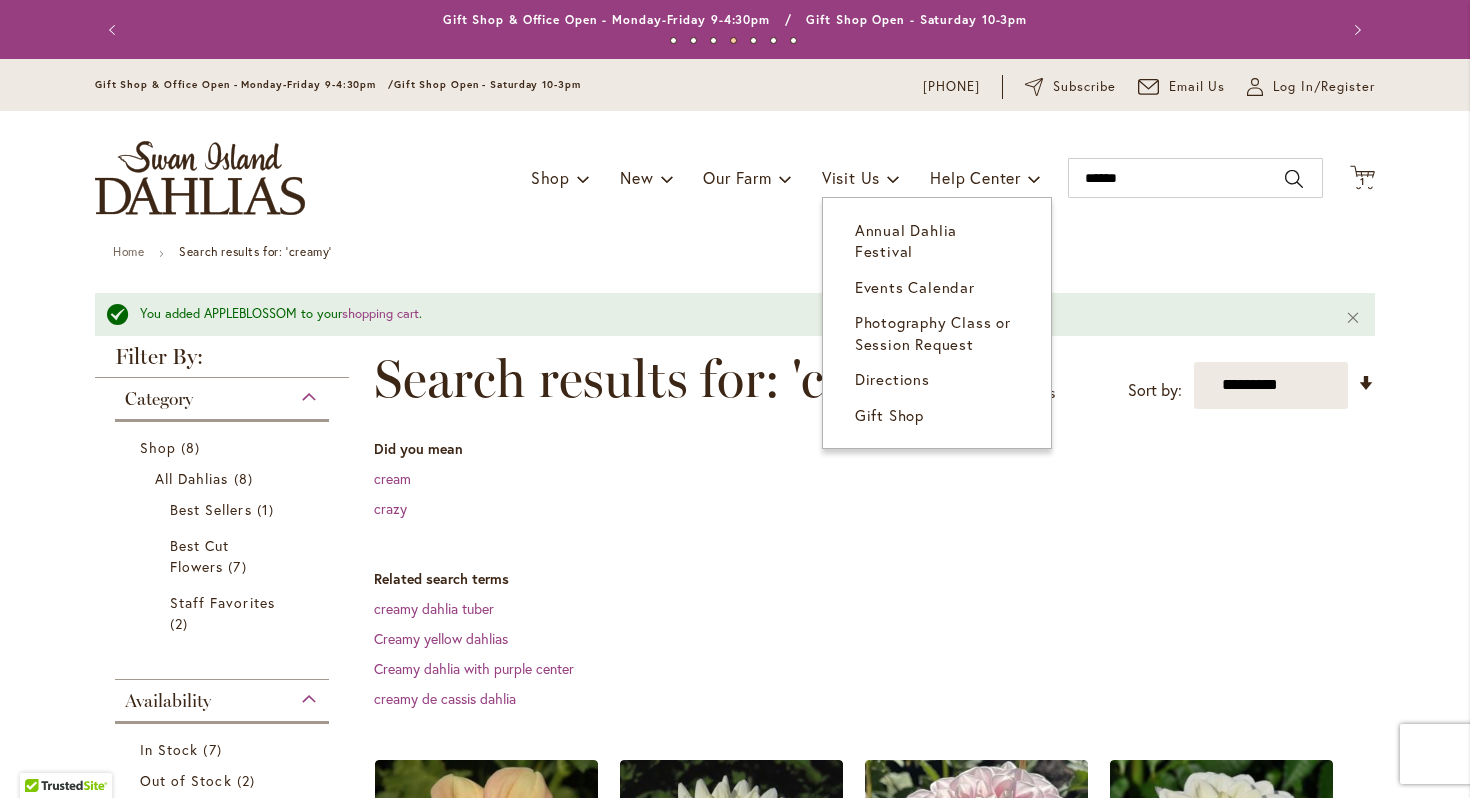 type 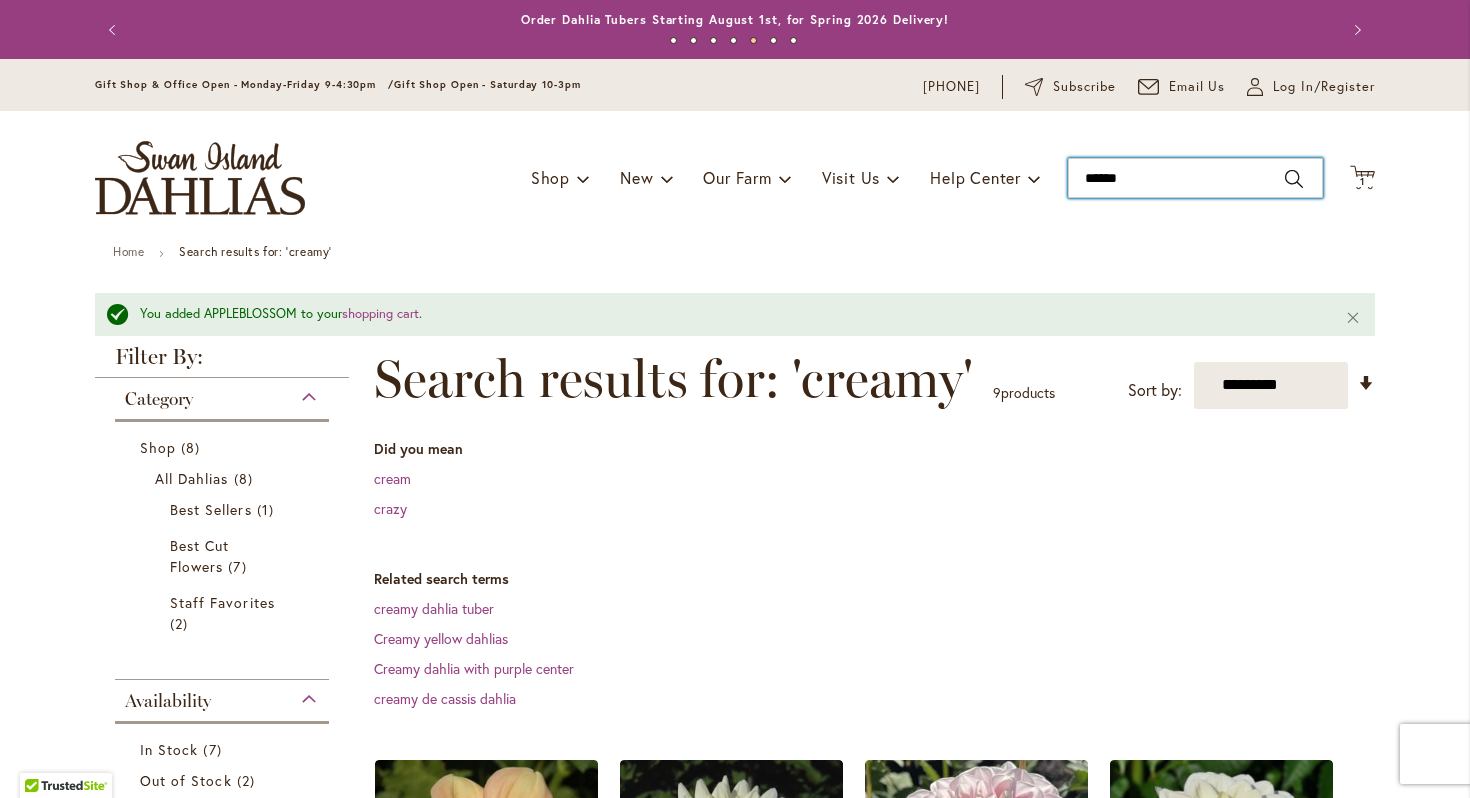 drag, startPoint x: 1160, startPoint y: 173, endPoint x: 1047, endPoint y: 173, distance: 113 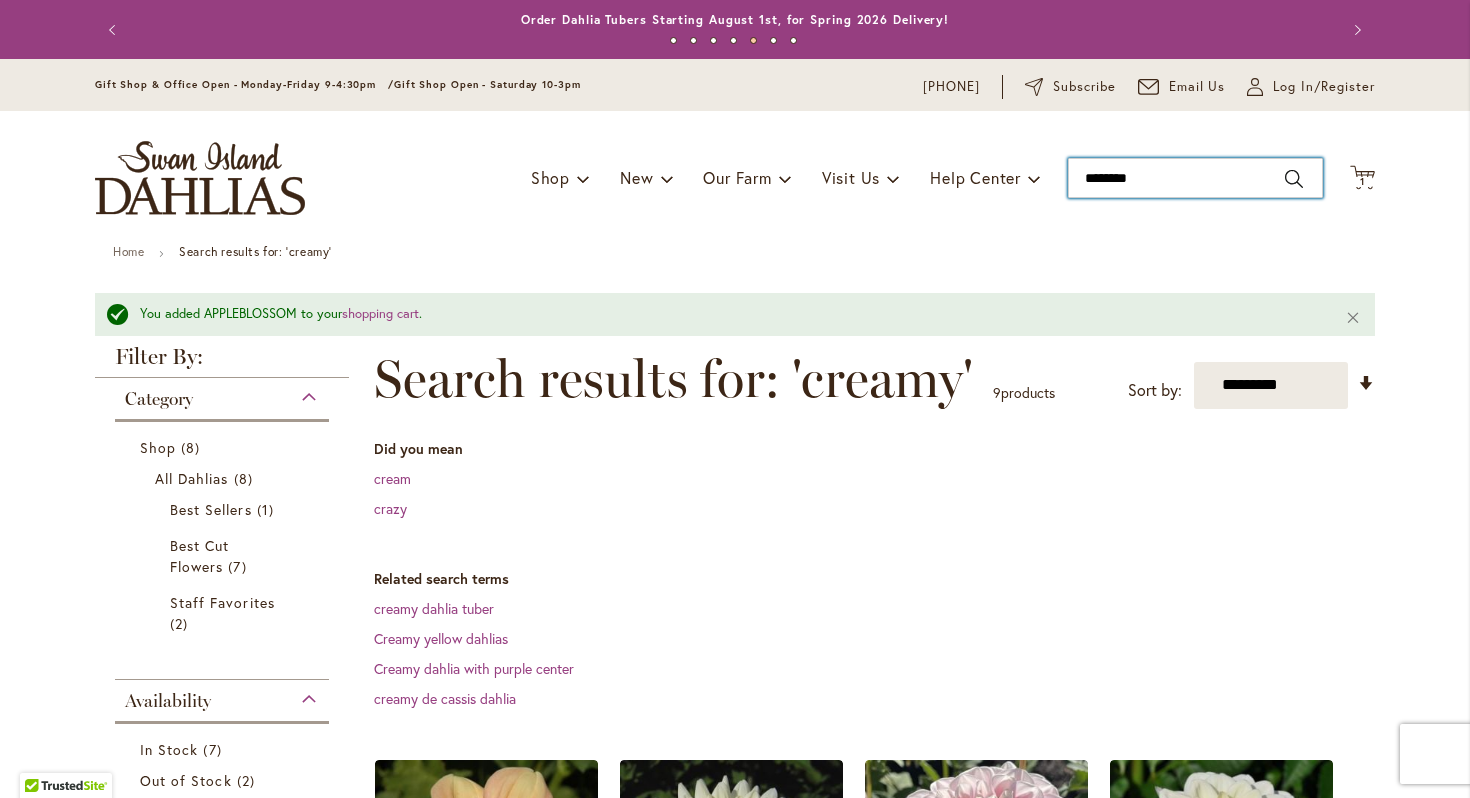 type on "*********" 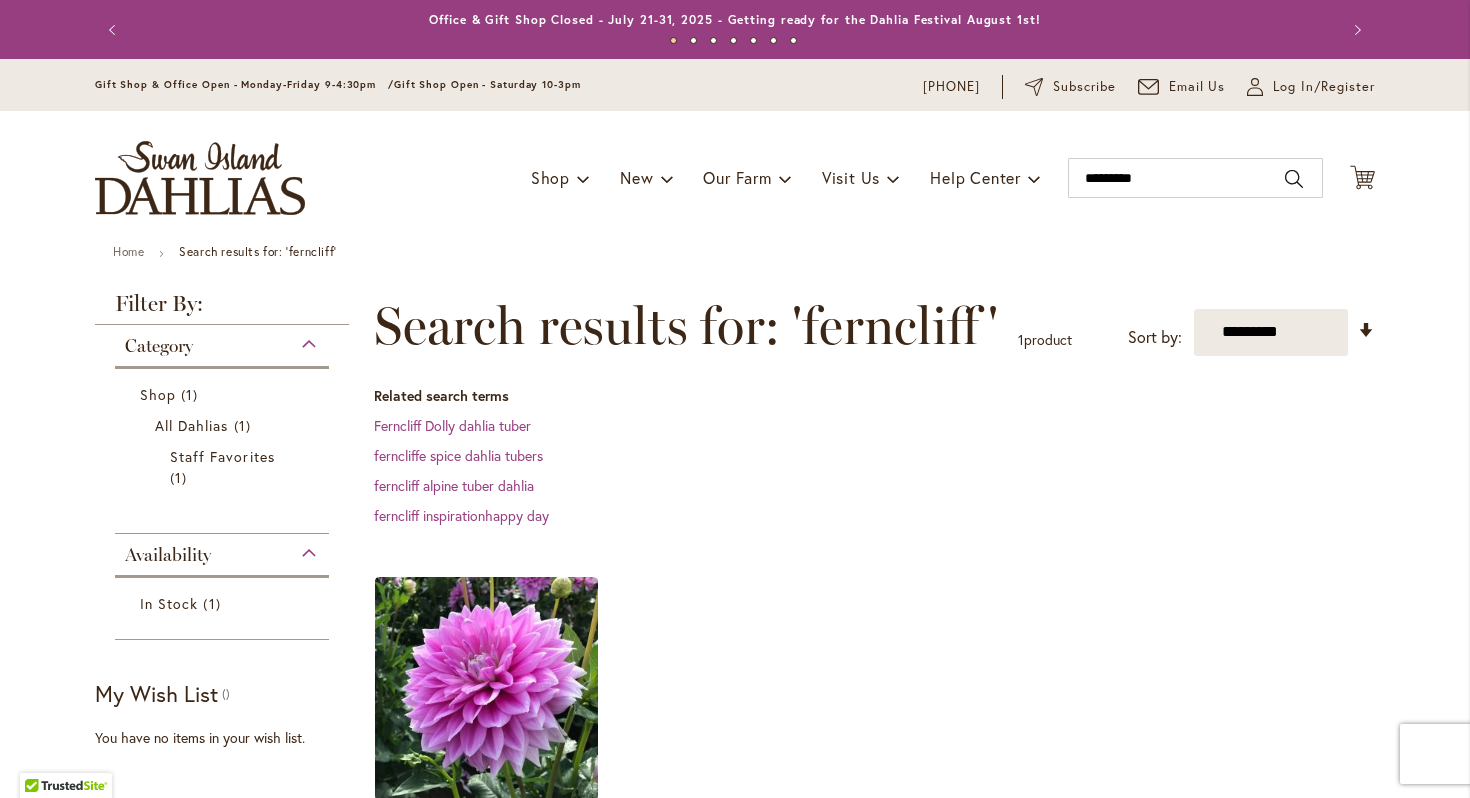 scroll, scrollTop: 0, scrollLeft: 0, axis: both 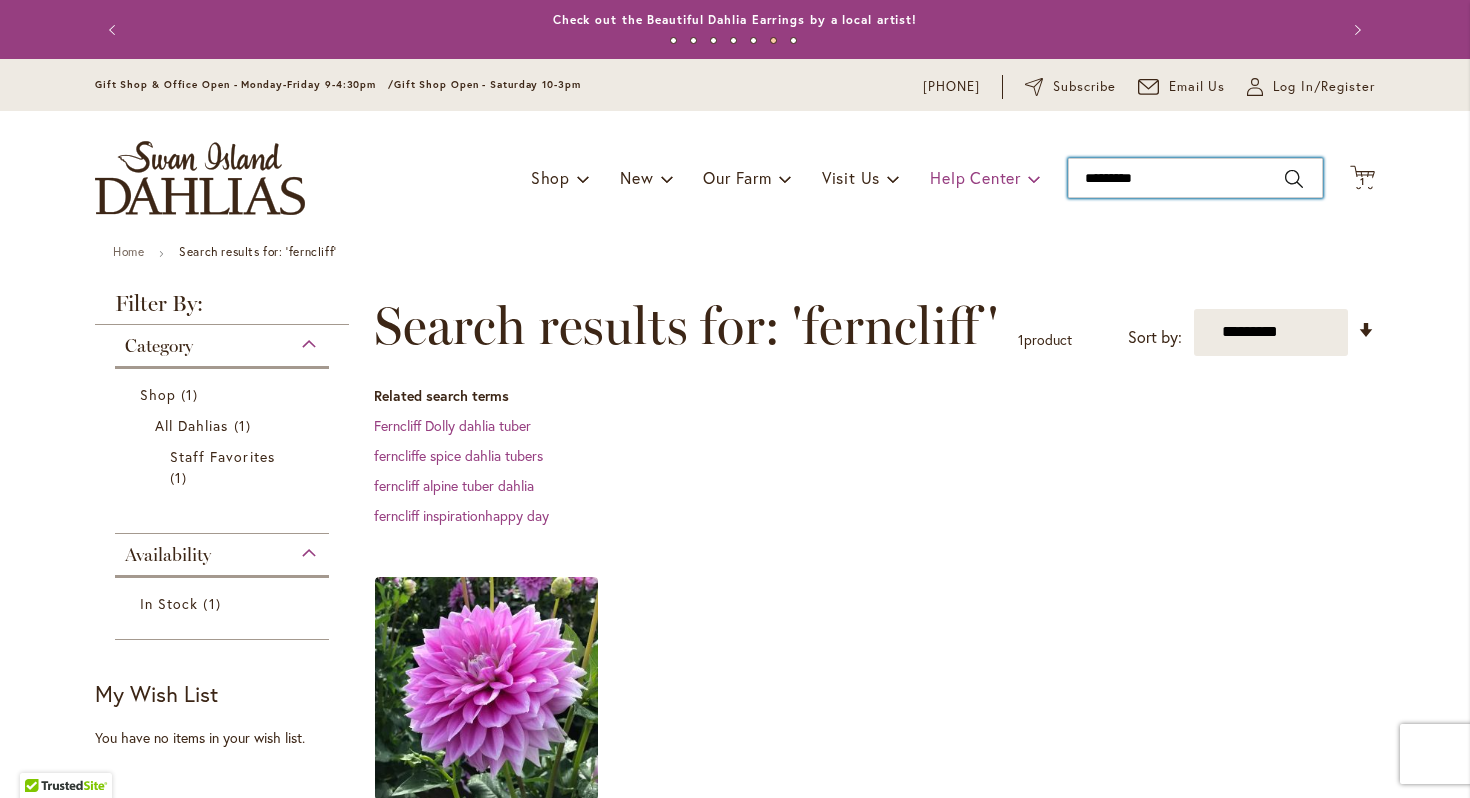 drag, startPoint x: 1158, startPoint y: 175, endPoint x: 1025, endPoint y: 175, distance: 133 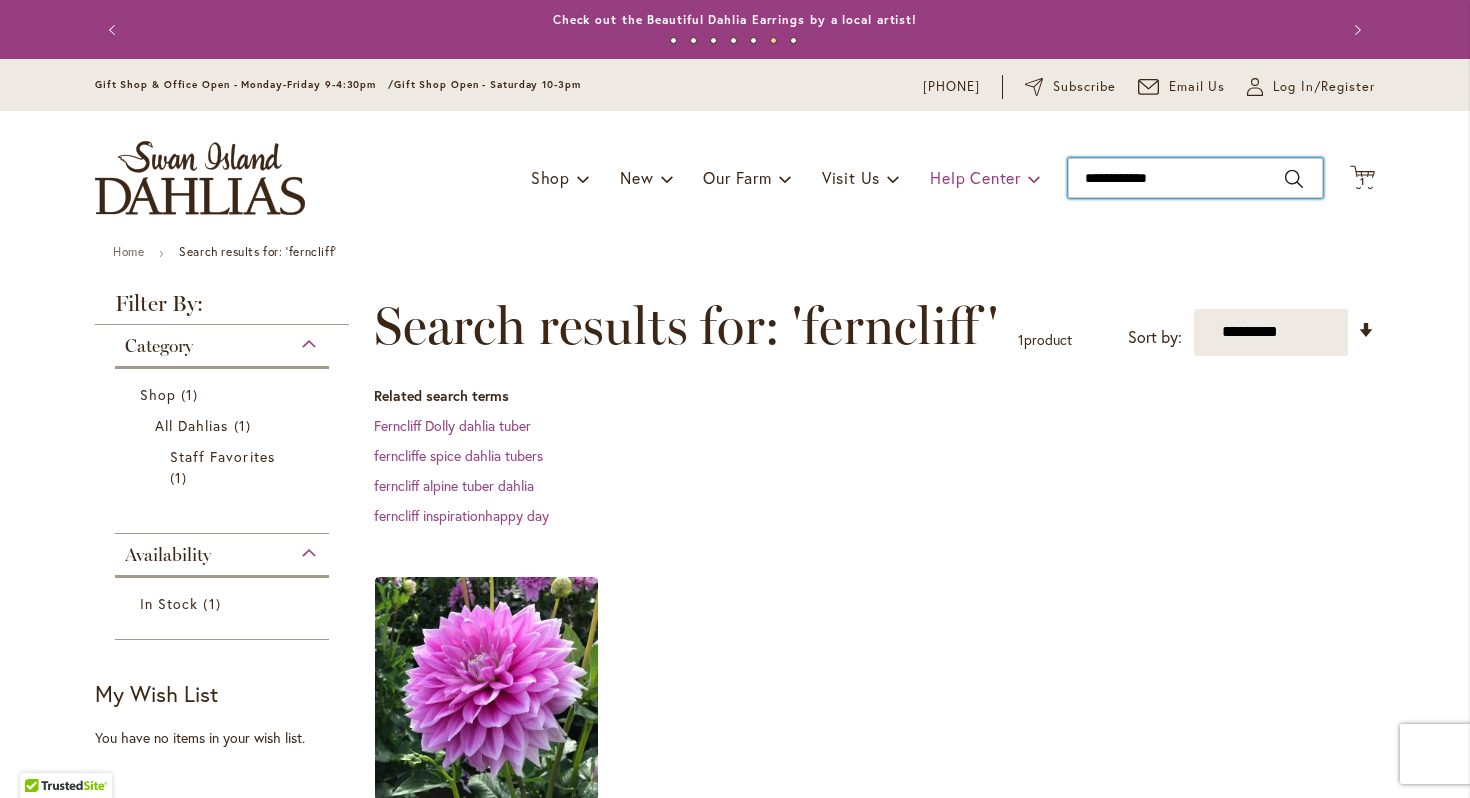 type on "**********" 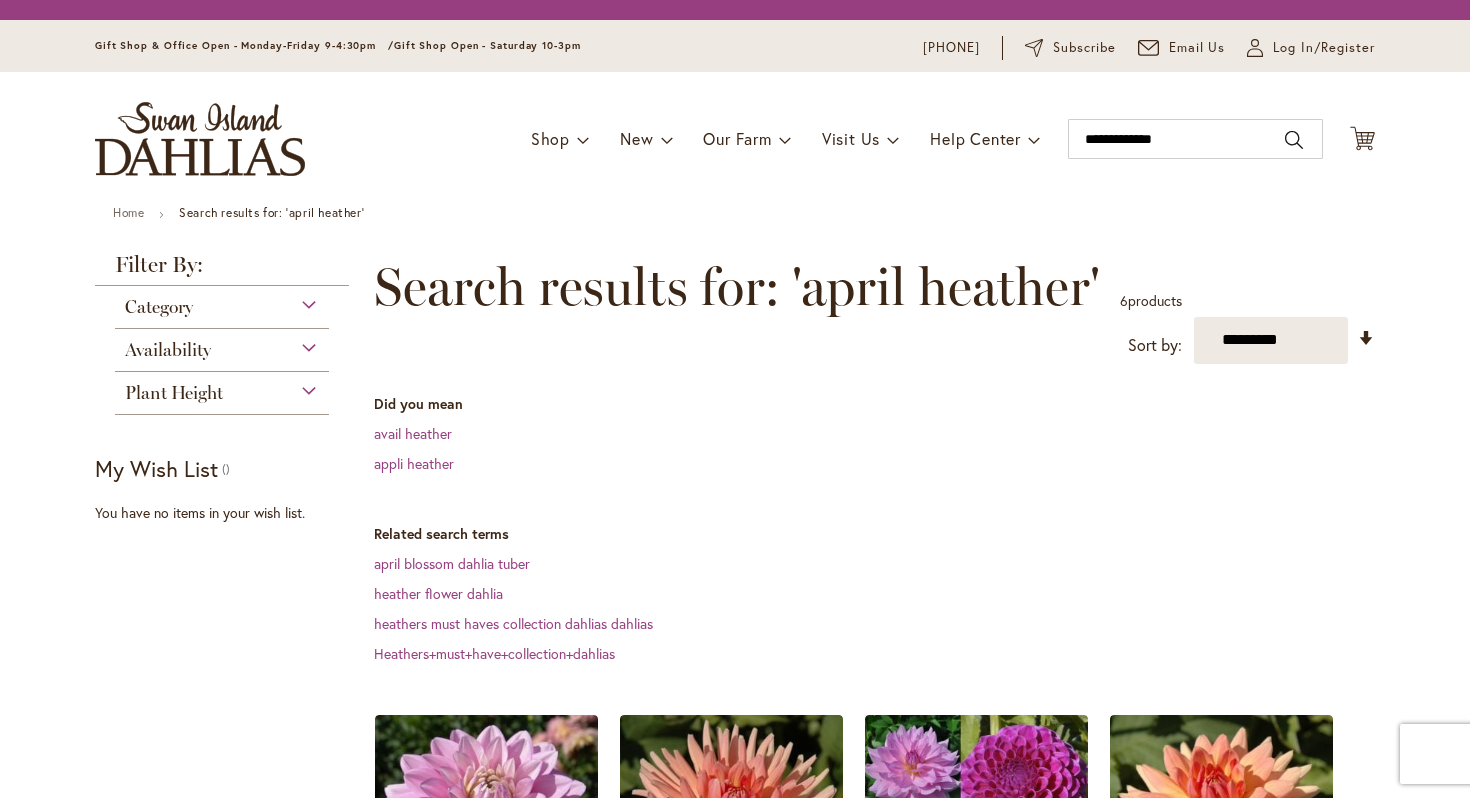 scroll, scrollTop: 0, scrollLeft: 0, axis: both 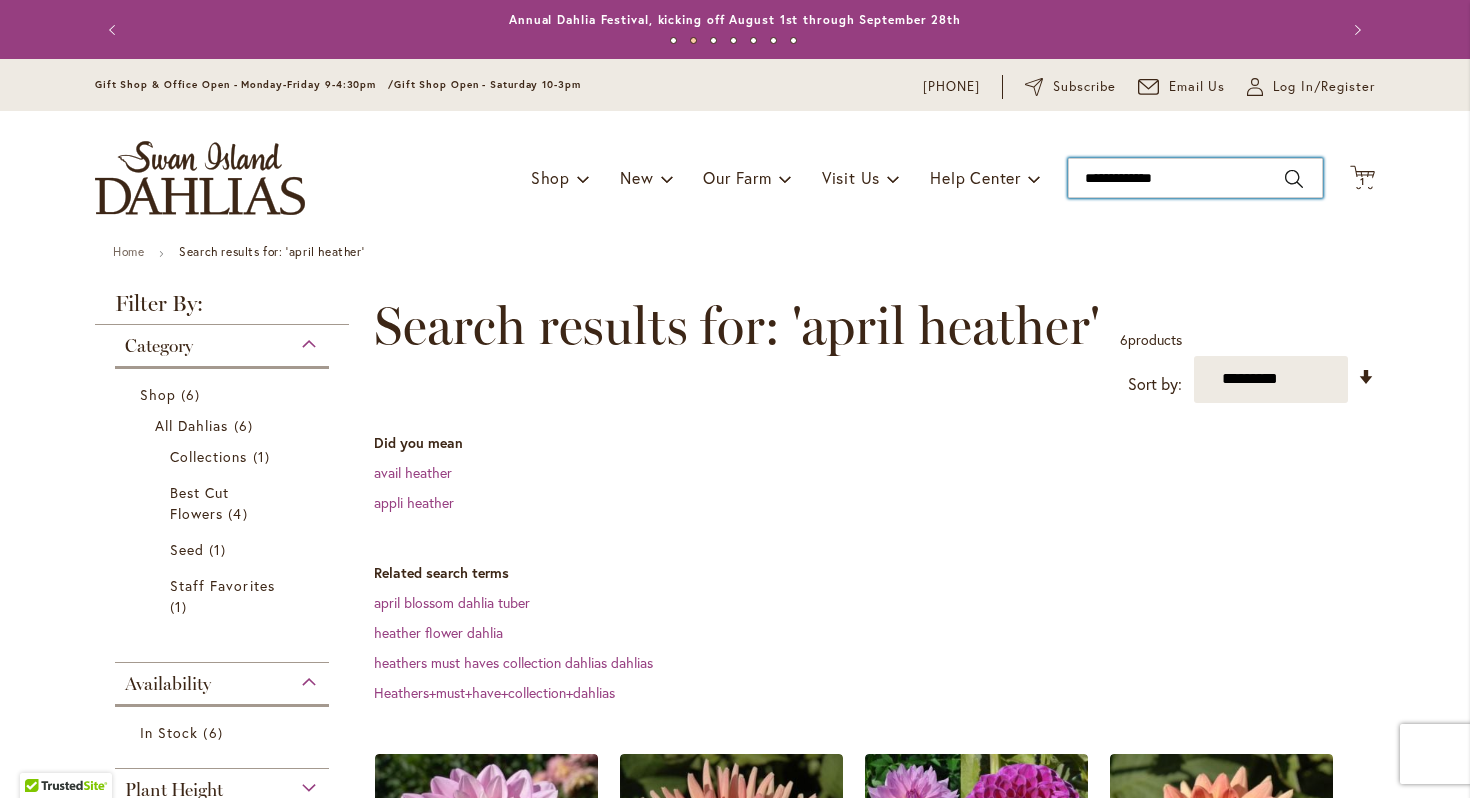 type on "**********" 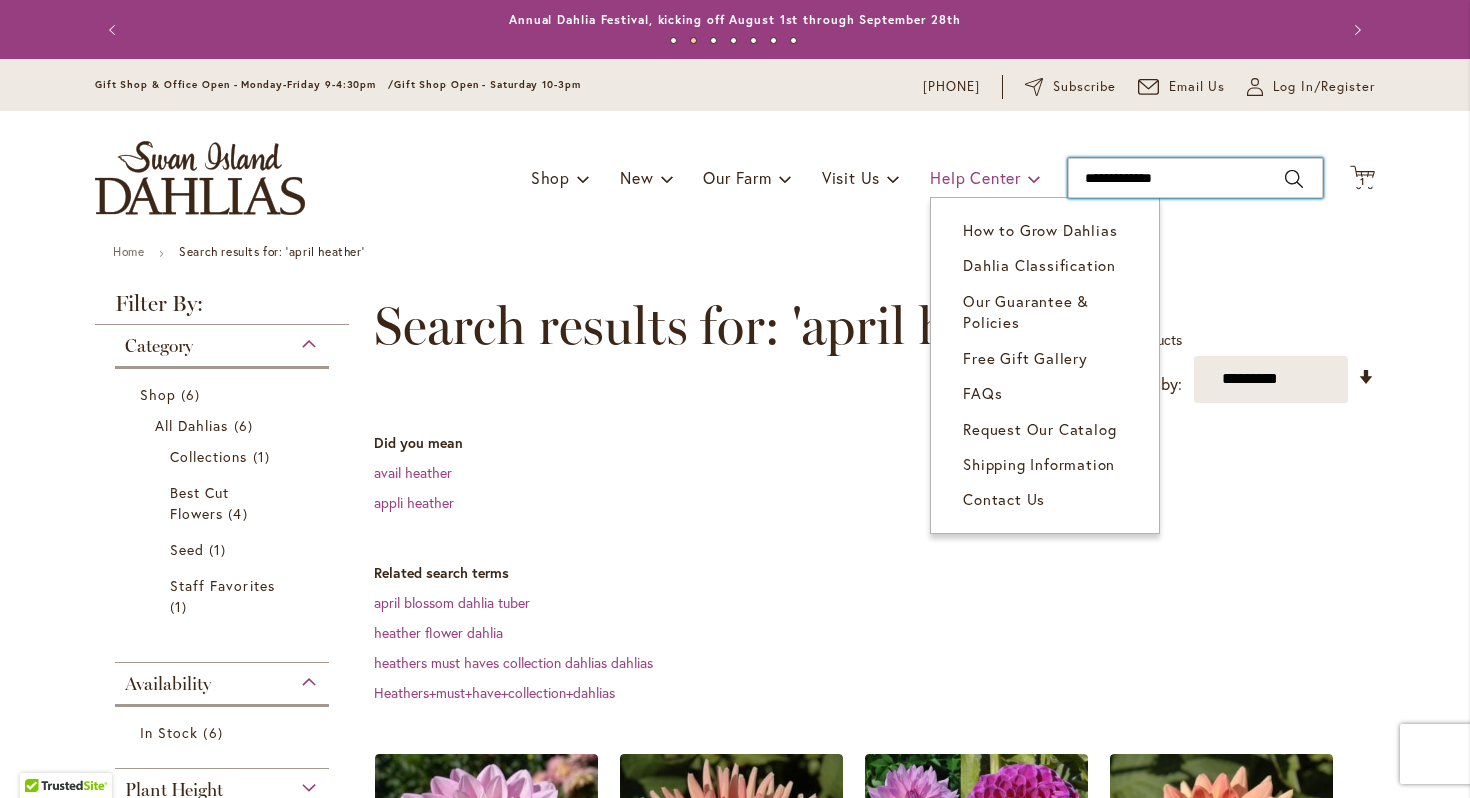 drag, startPoint x: 1175, startPoint y: 180, endPoint x: 1029, endPoint y: 167, distance: 146.57762 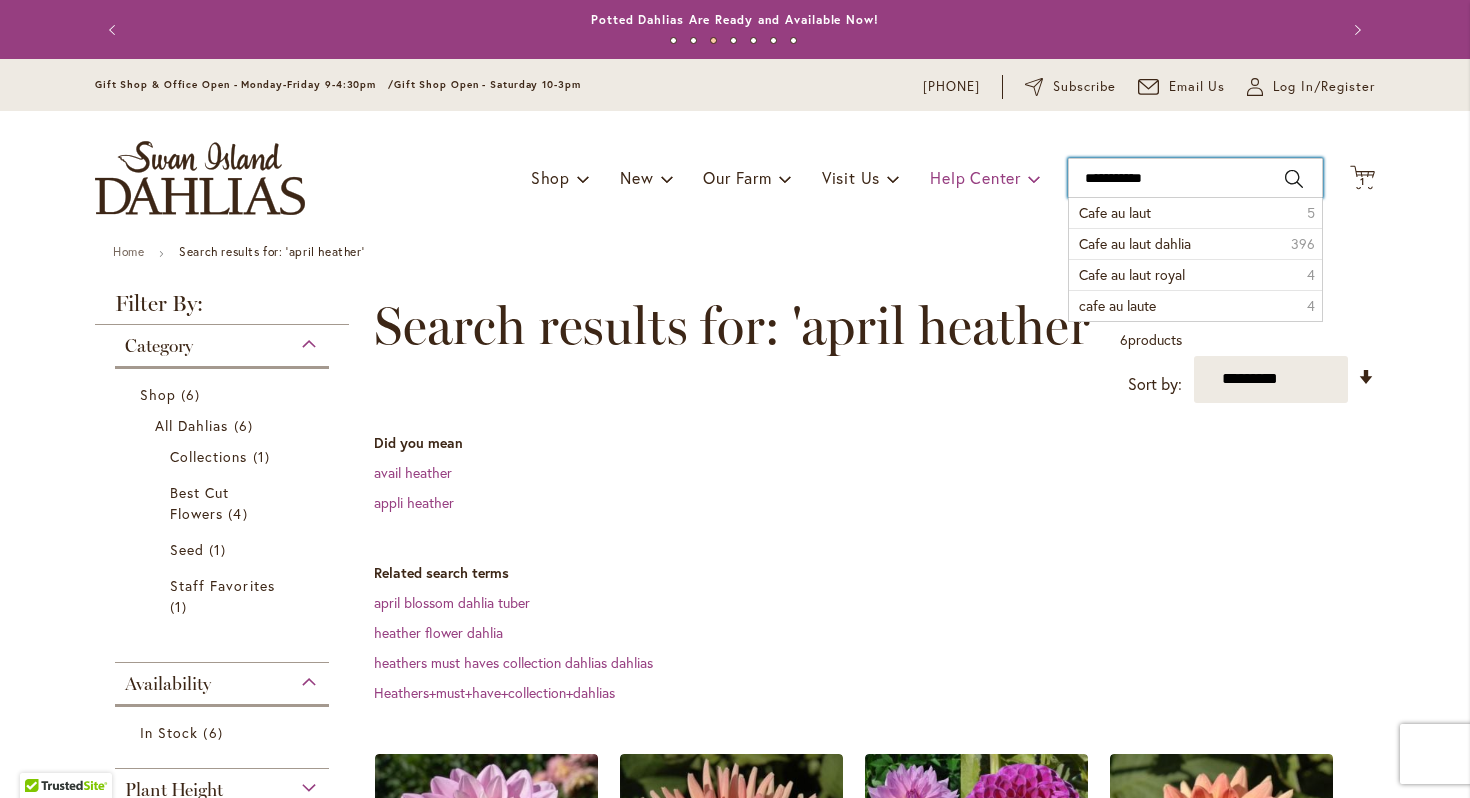 type on "**********" 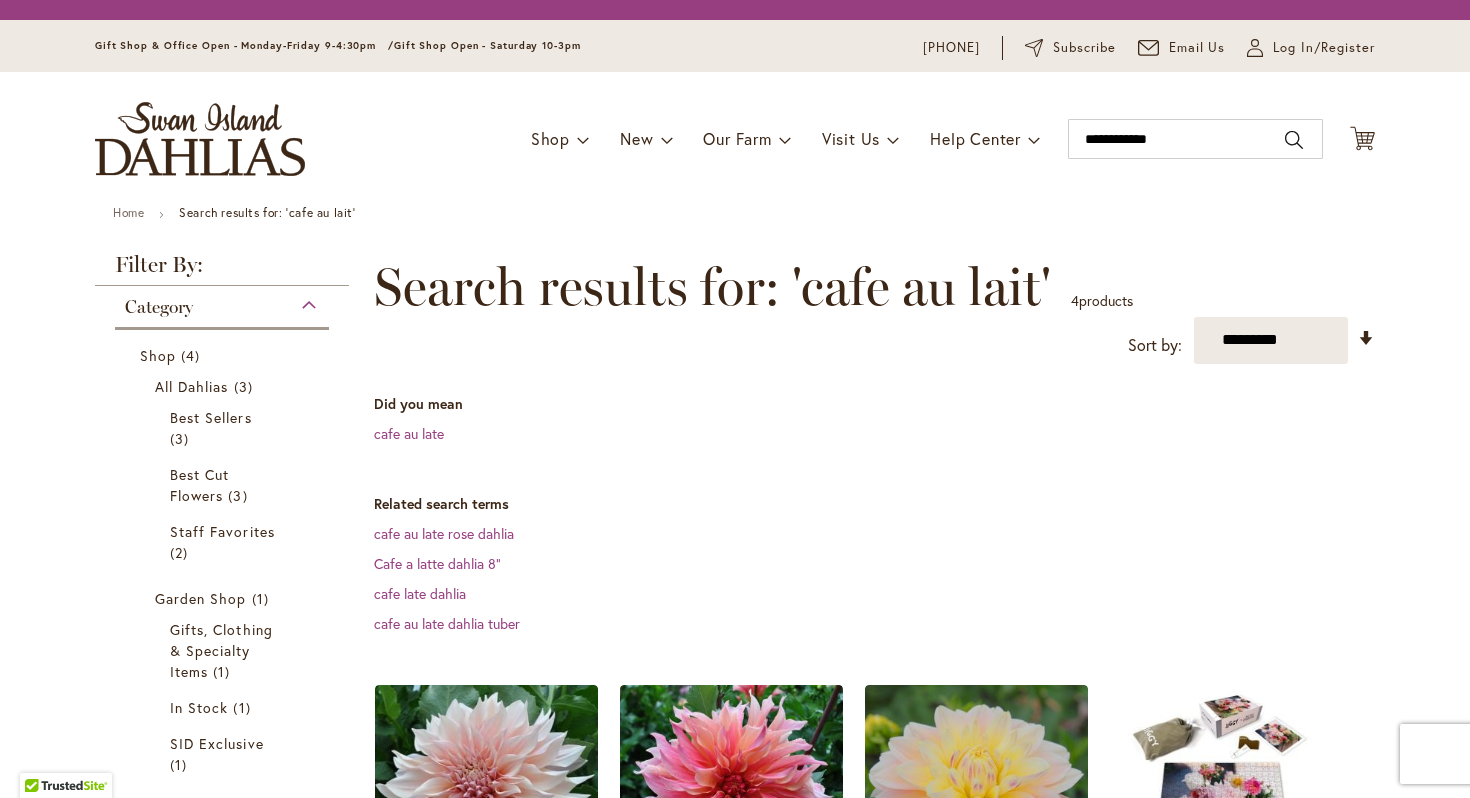 scroll, scrollTop: 0, scrollLeft: 0, axis: both 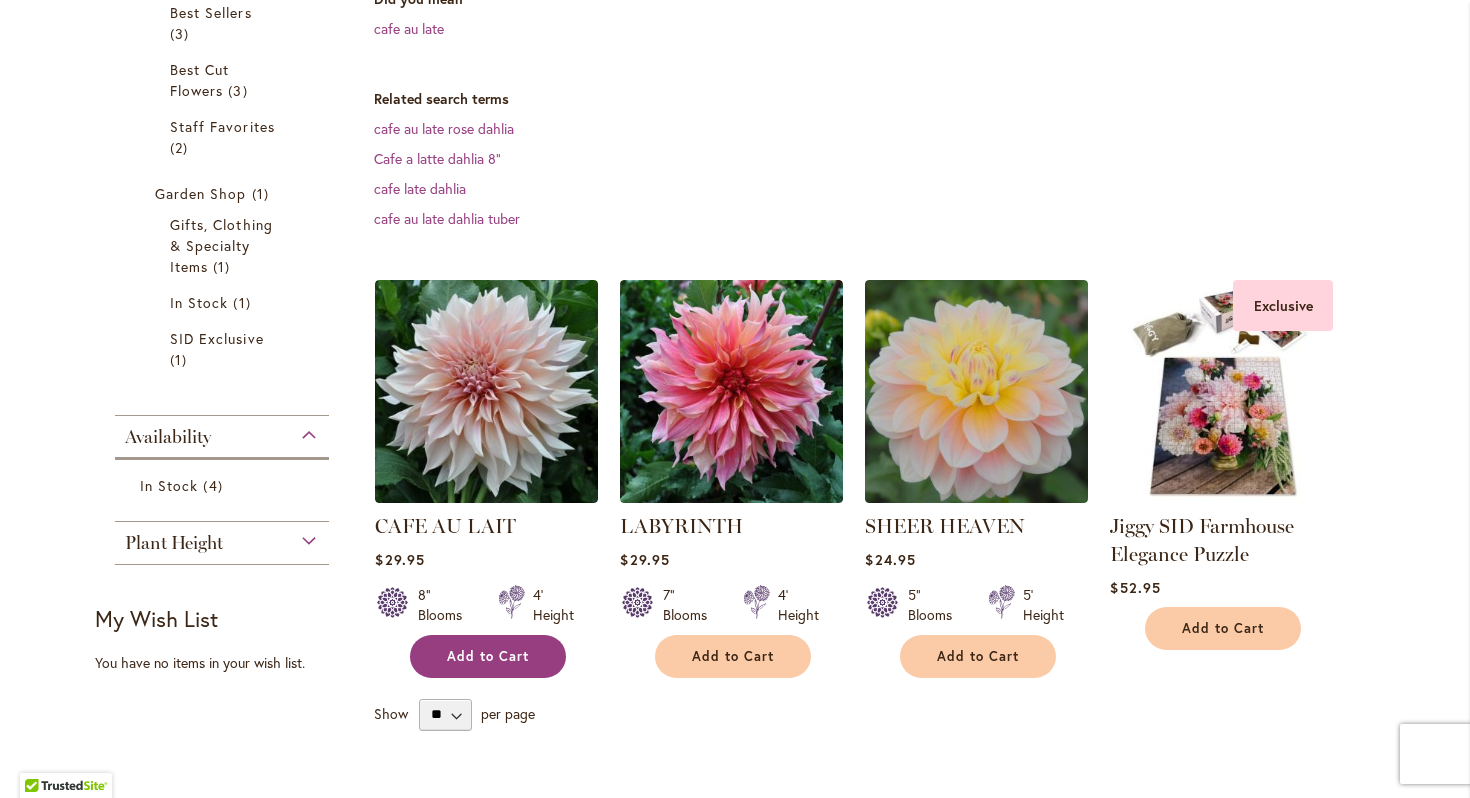 click on "Add to Cart" at bounding box center [488, 656] 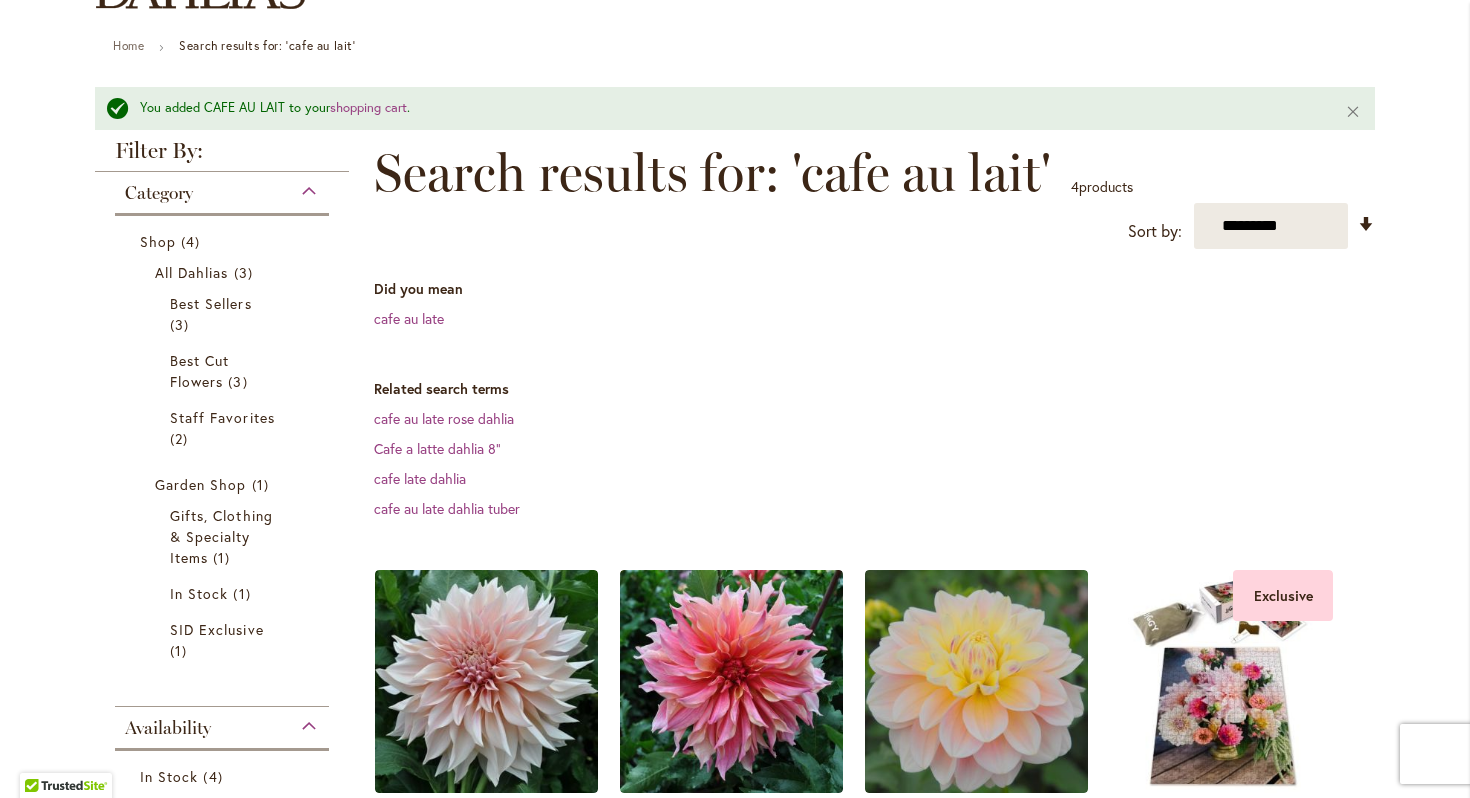 scroll, scrollTop: 0, scrollLeft: 0, axis: both 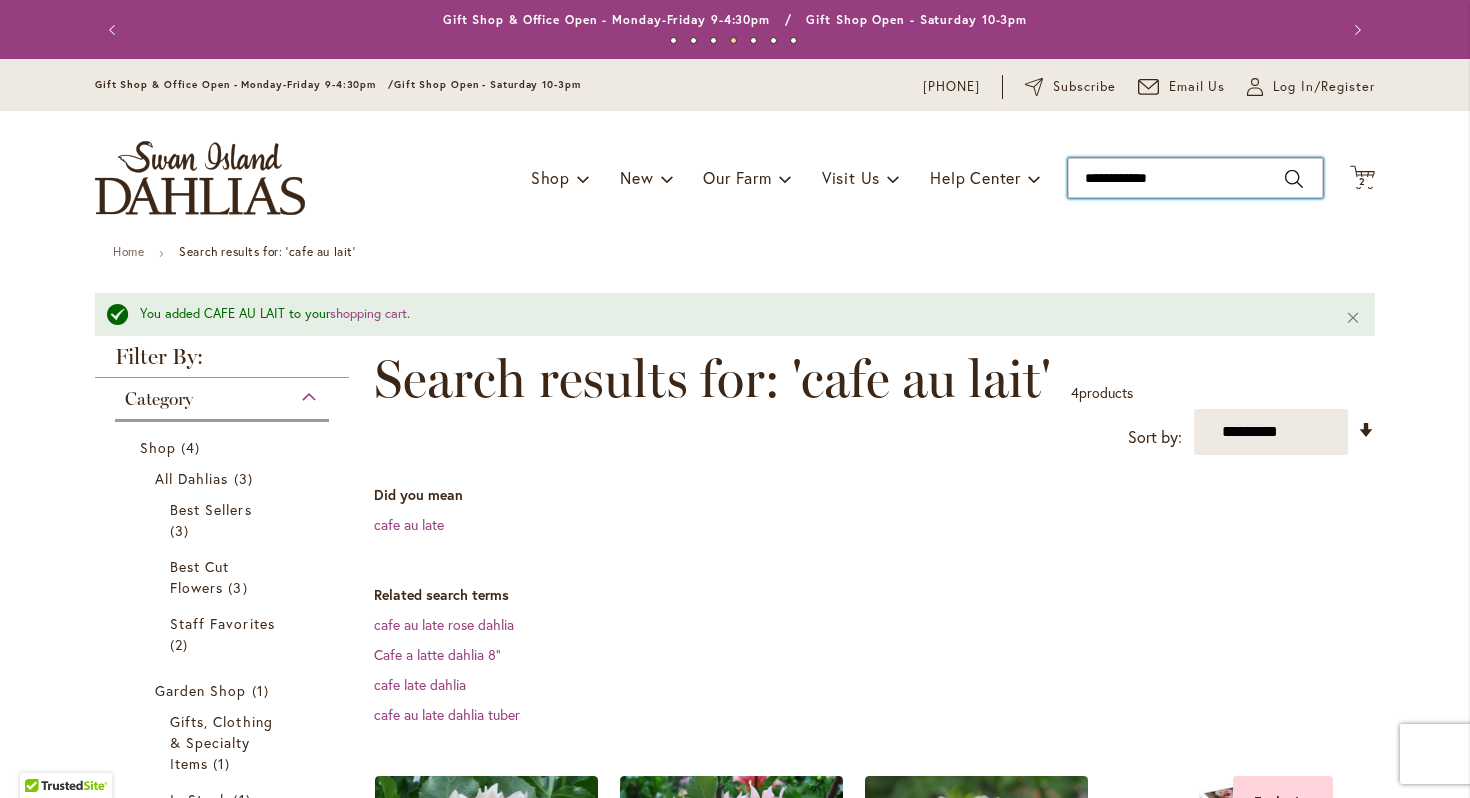 type on "**********" 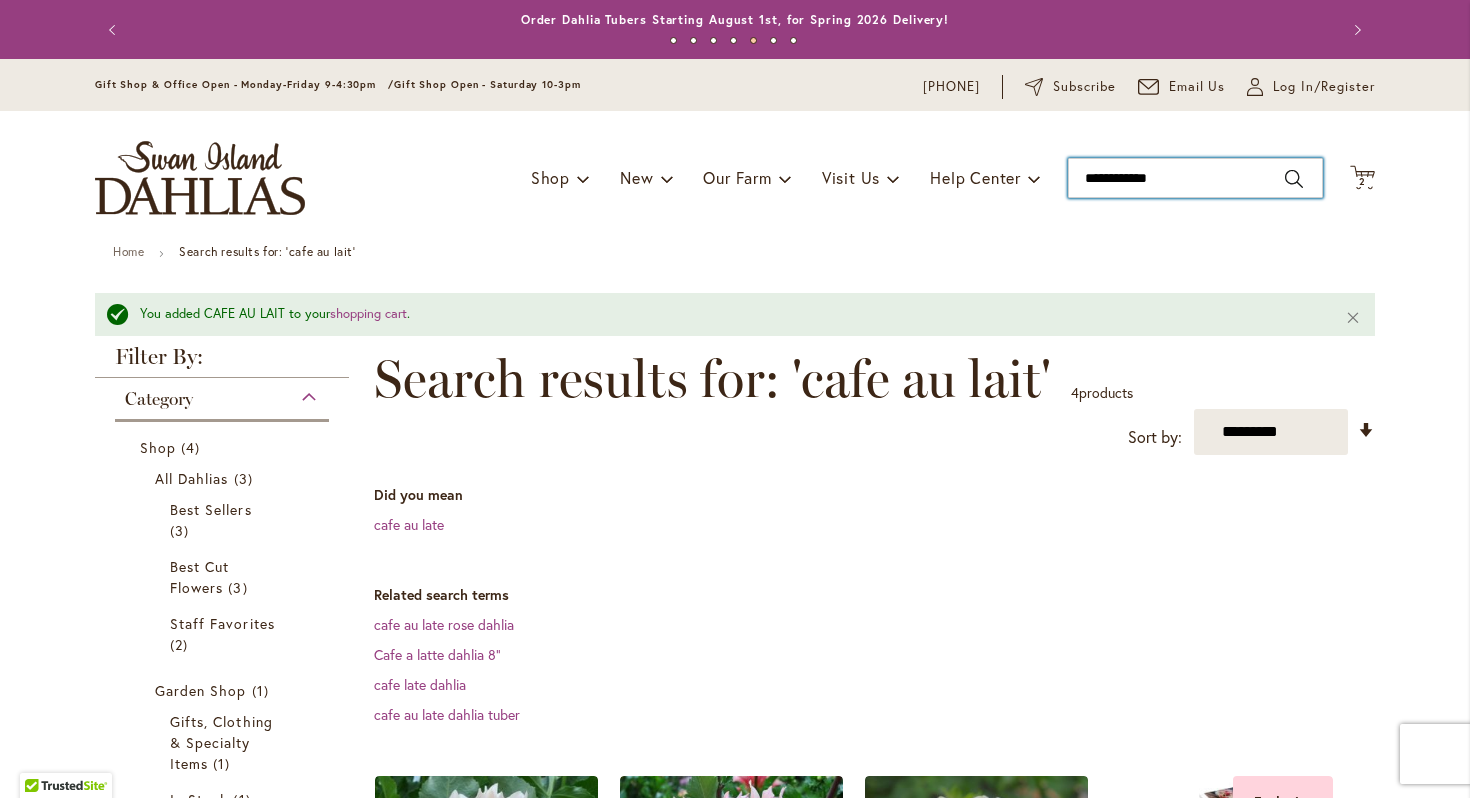 drag, startPoint x: 1172, startPoint y: 174, endPoint x: 1048, endPoint y: 169, distance: 124.10077 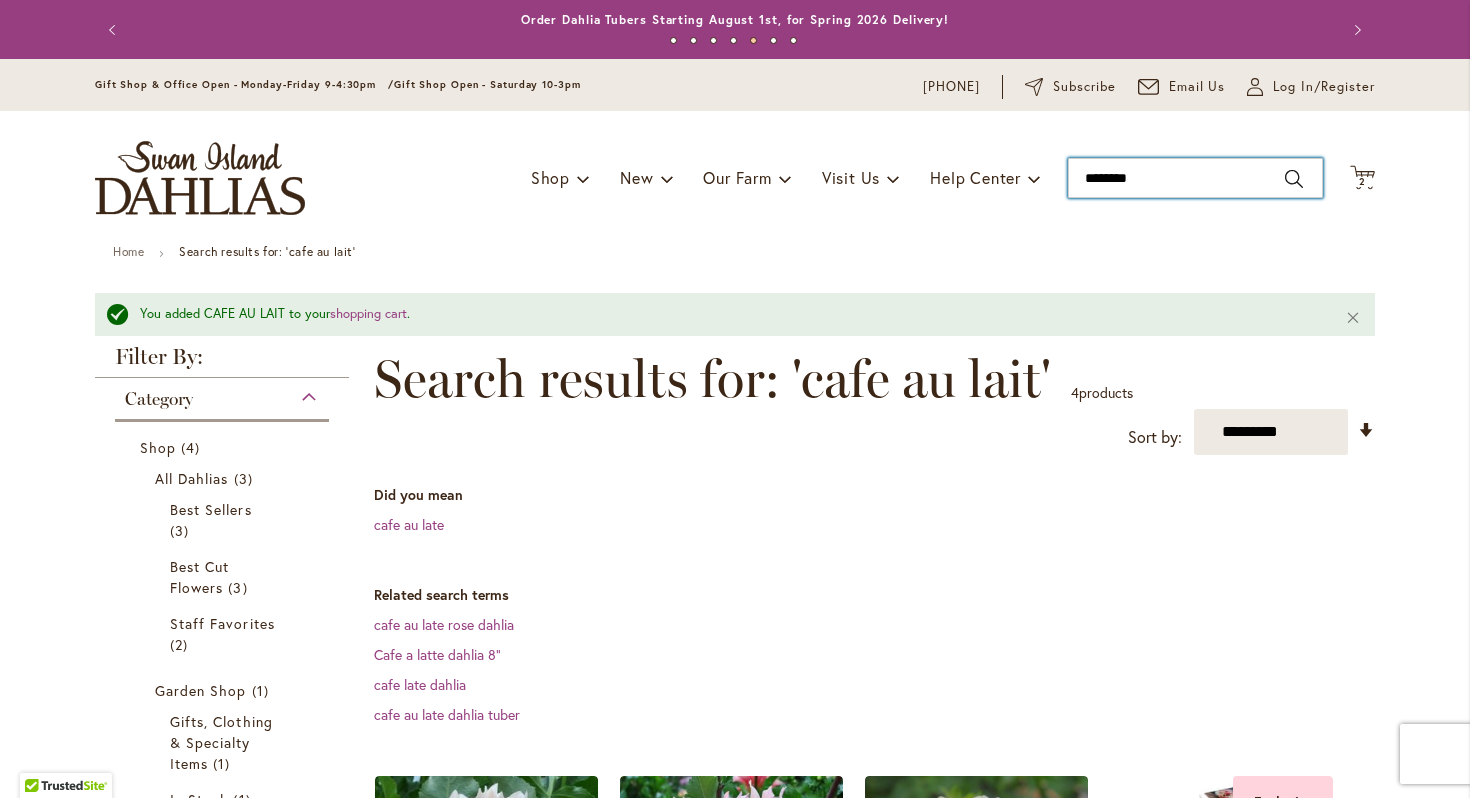 type on "*********" 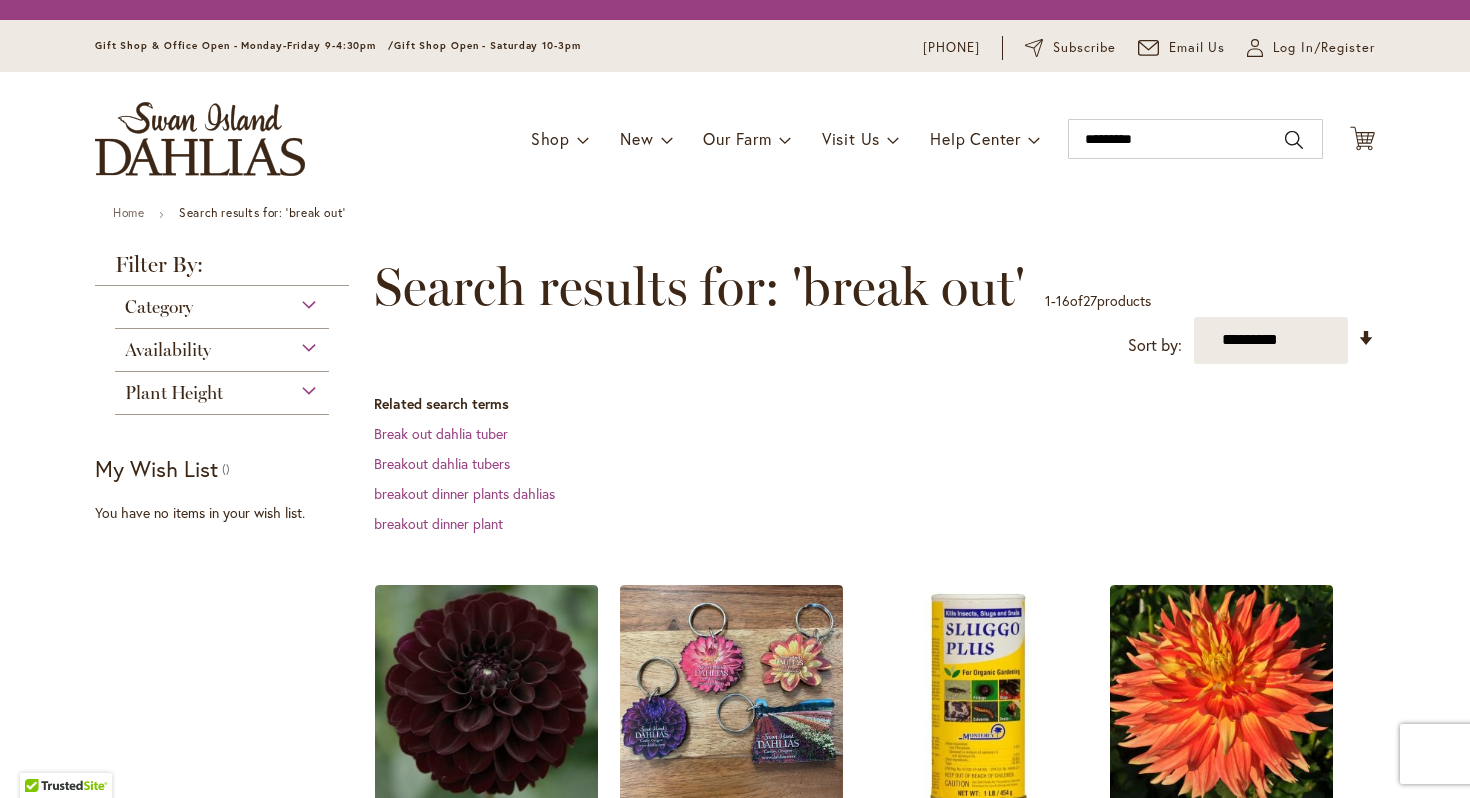 scroll, scrollTop: 0, scrollLeft: 0, axis: both 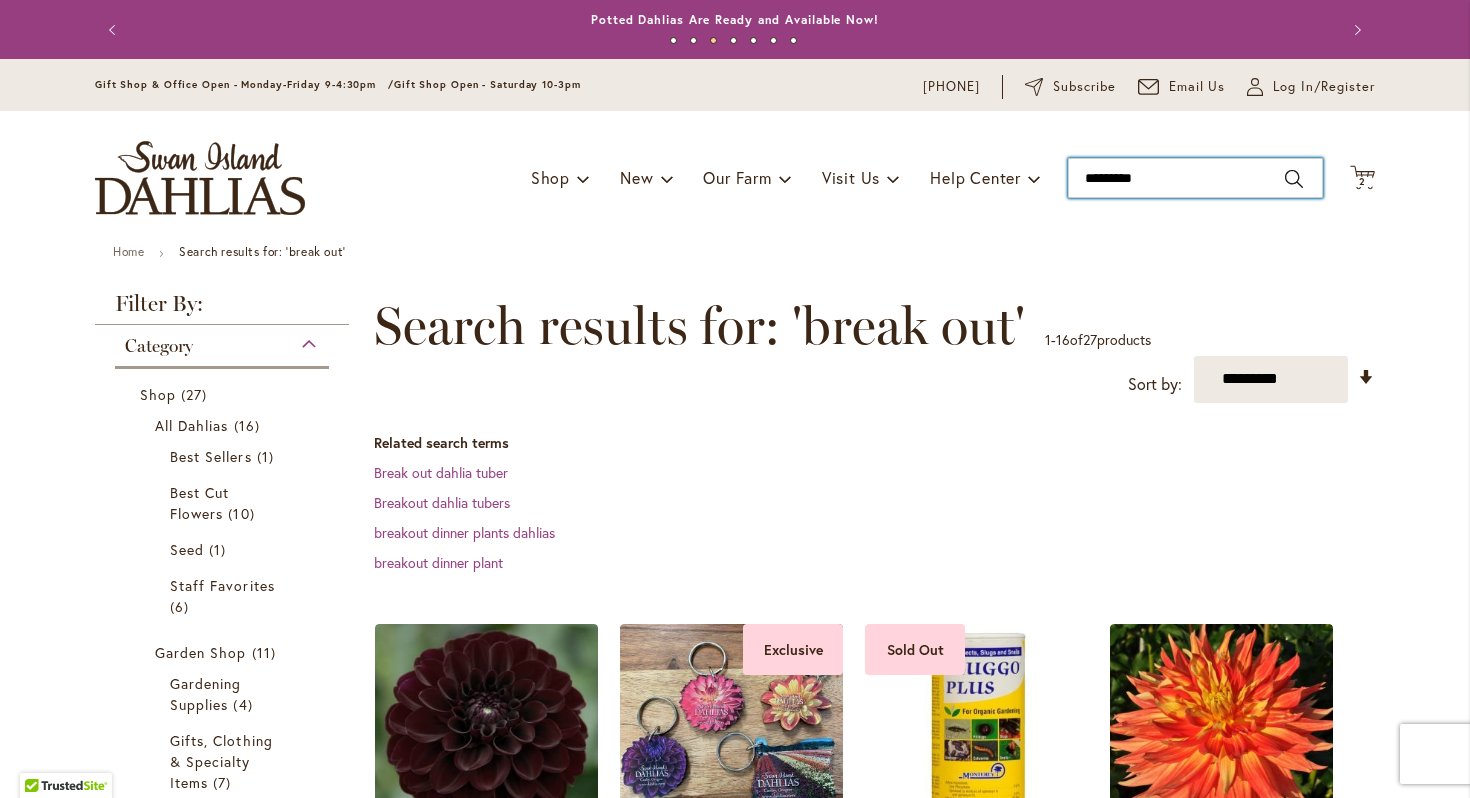 drag, startPoint x: 1160, startPoint y: 175, endPoint x: 1057, endPoint y: 168, distance: 103.23759 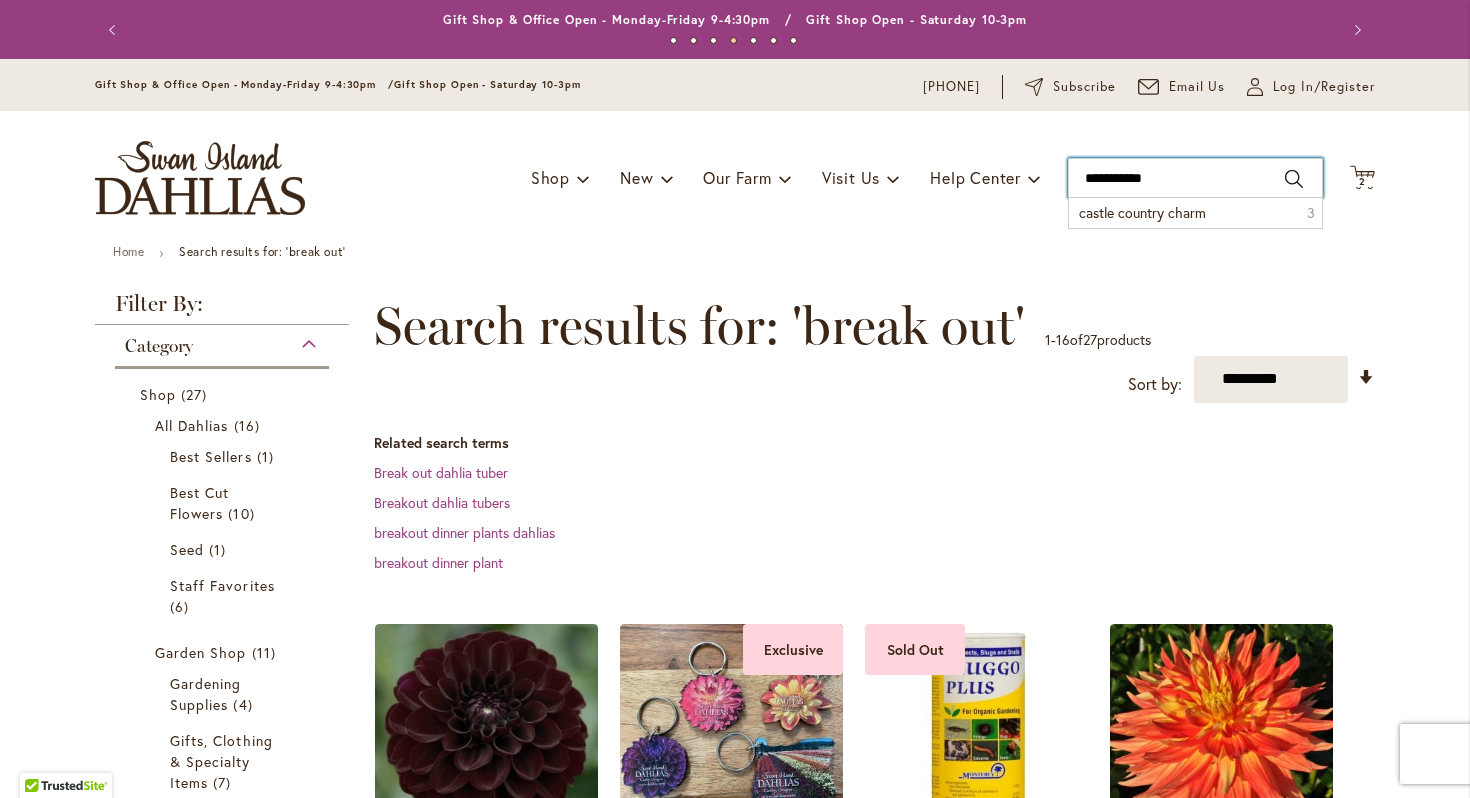 type on "**********" 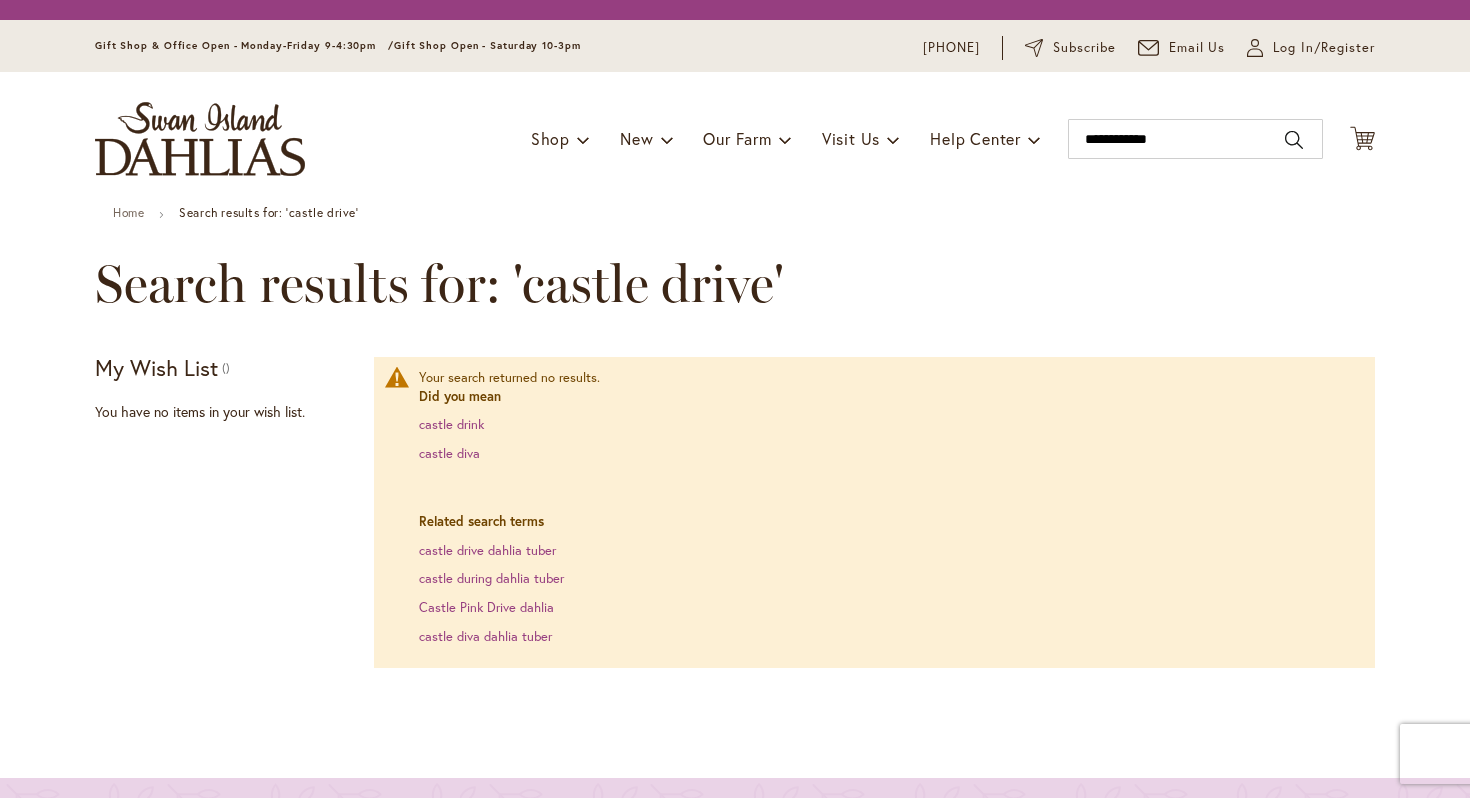 scroll, scrollTop: 0, scrollLeft: 0, axis: both 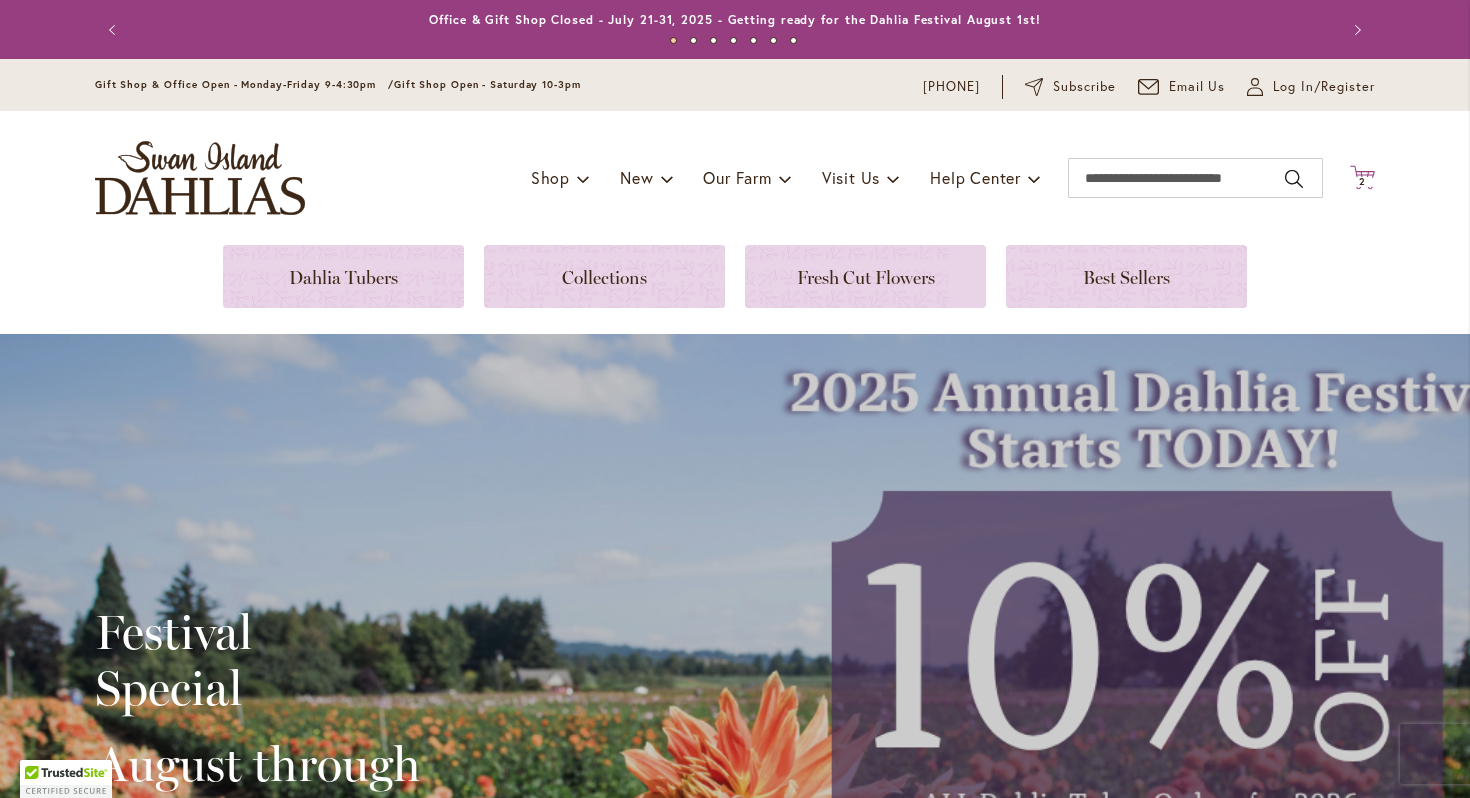 click on "Cart
.cls-1 {
fill: #231f20;
}" 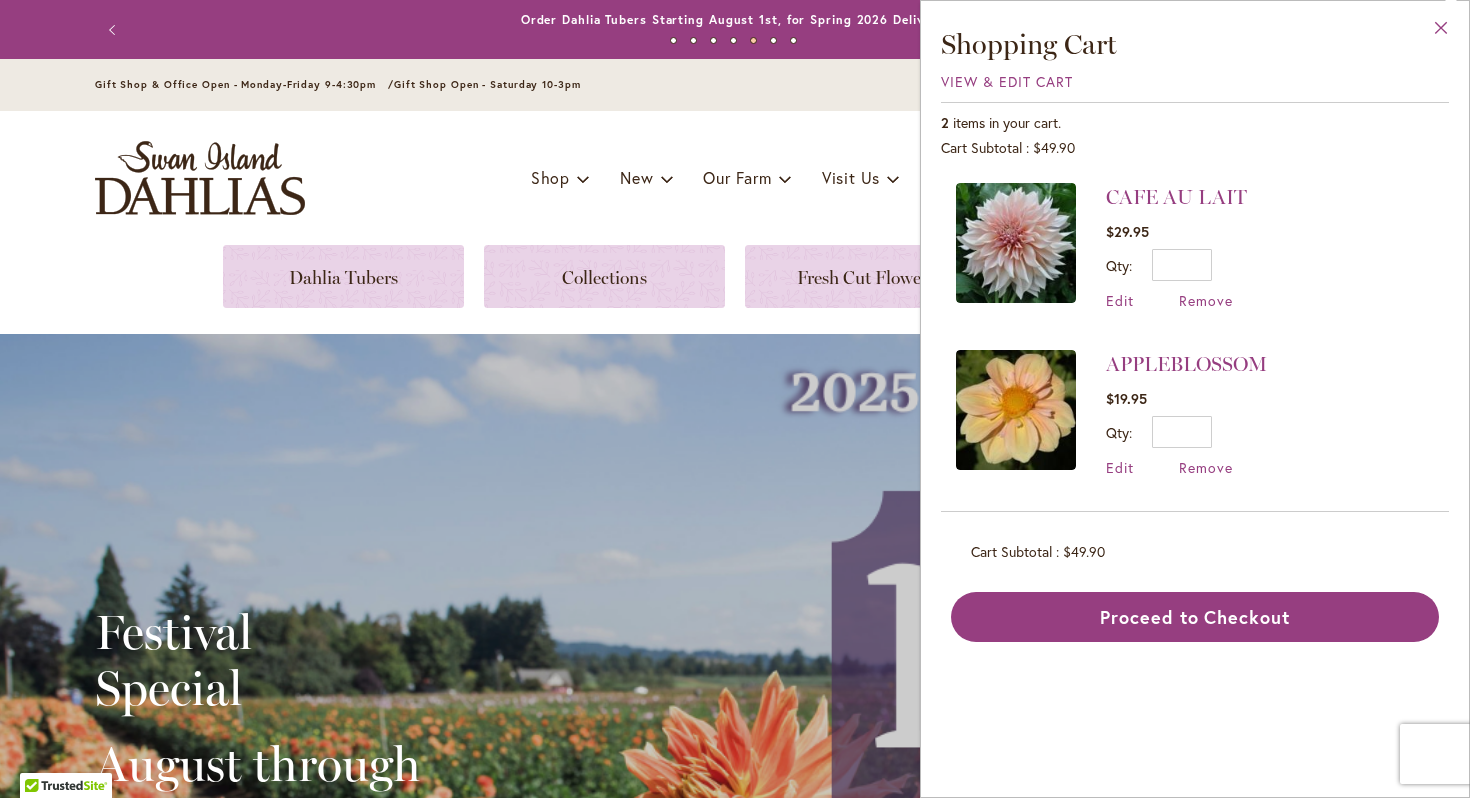 click on "Close" at bounding box center (1441, 32) 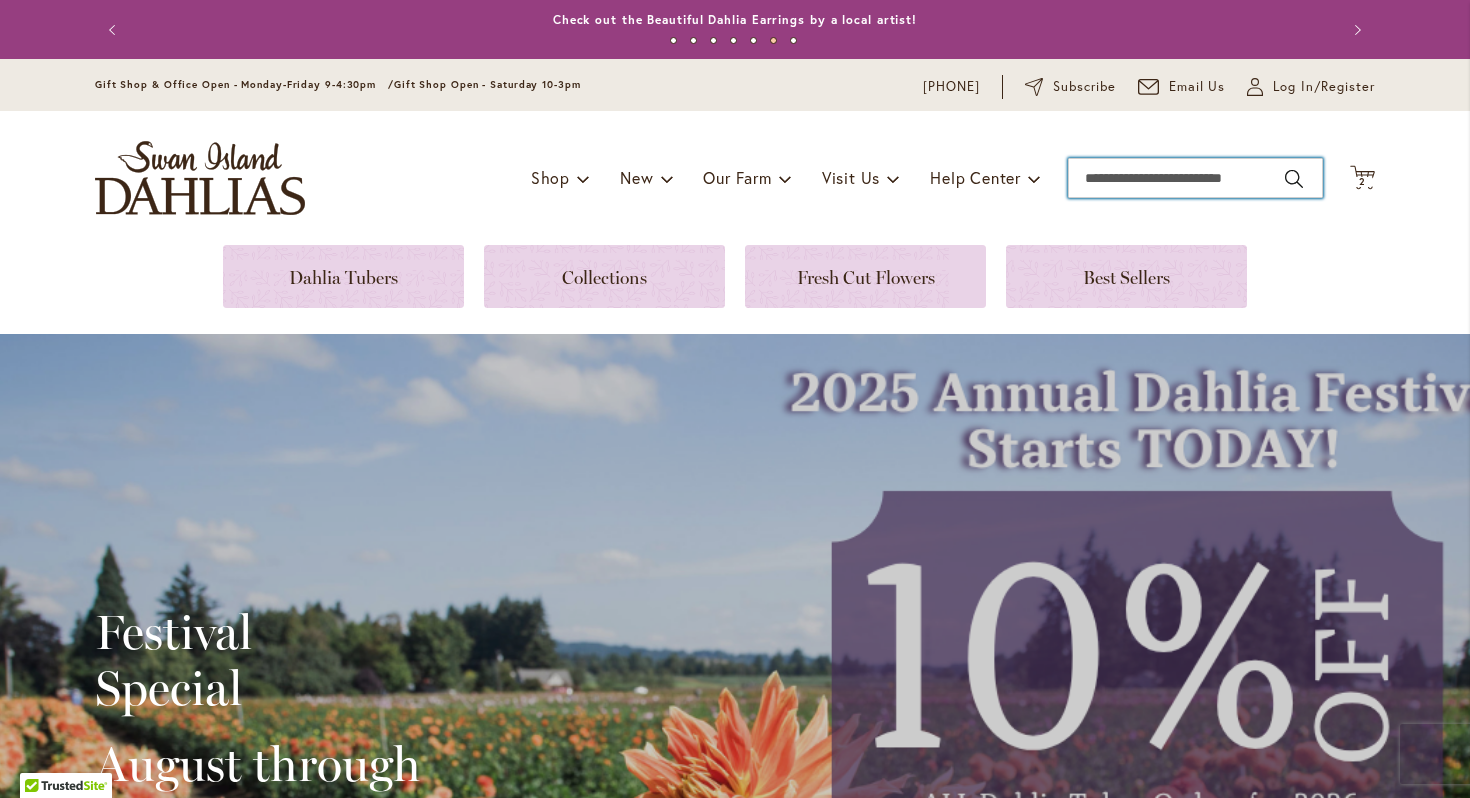 click on "Search" at bounding box center [1195, 178] 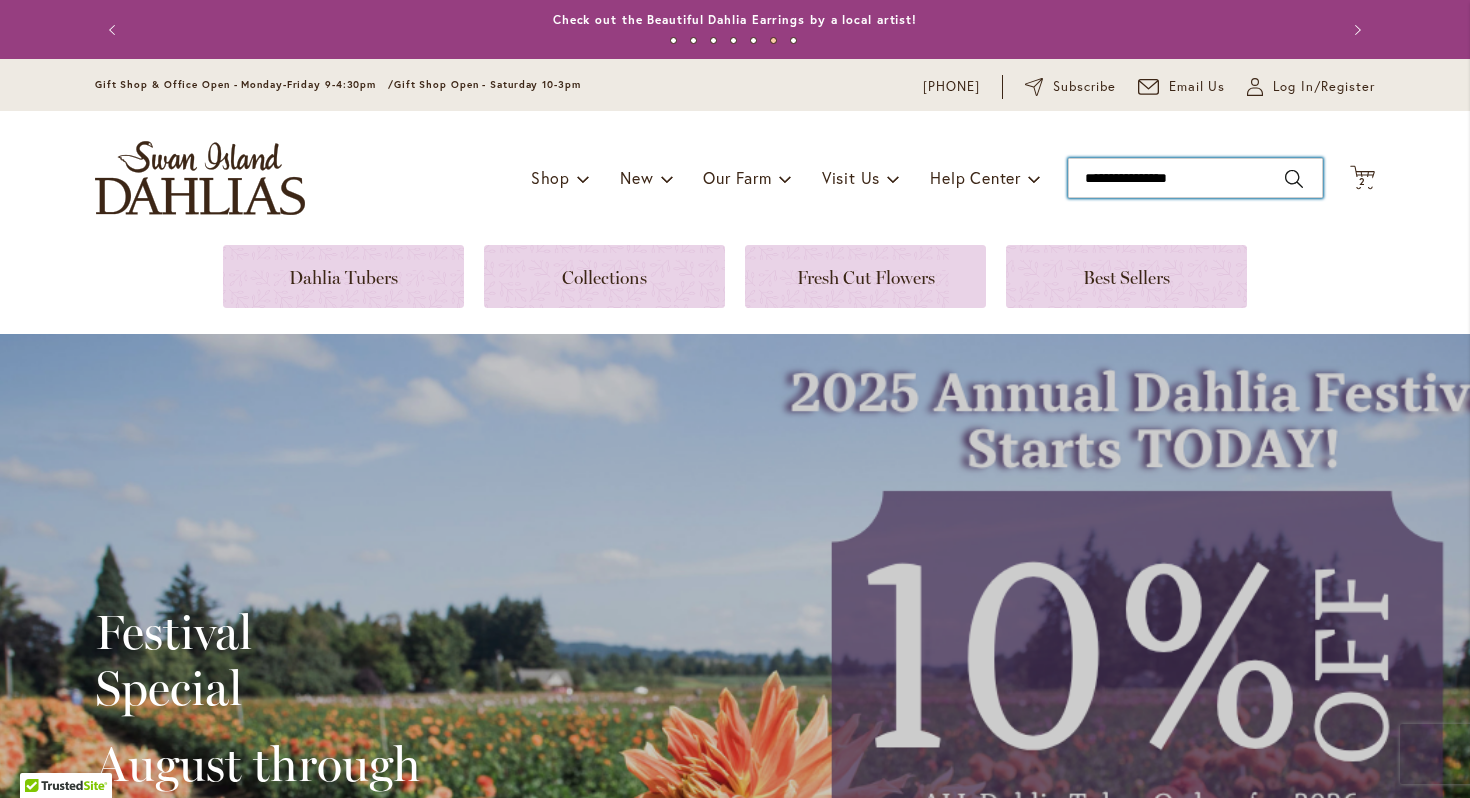 type on "**********" 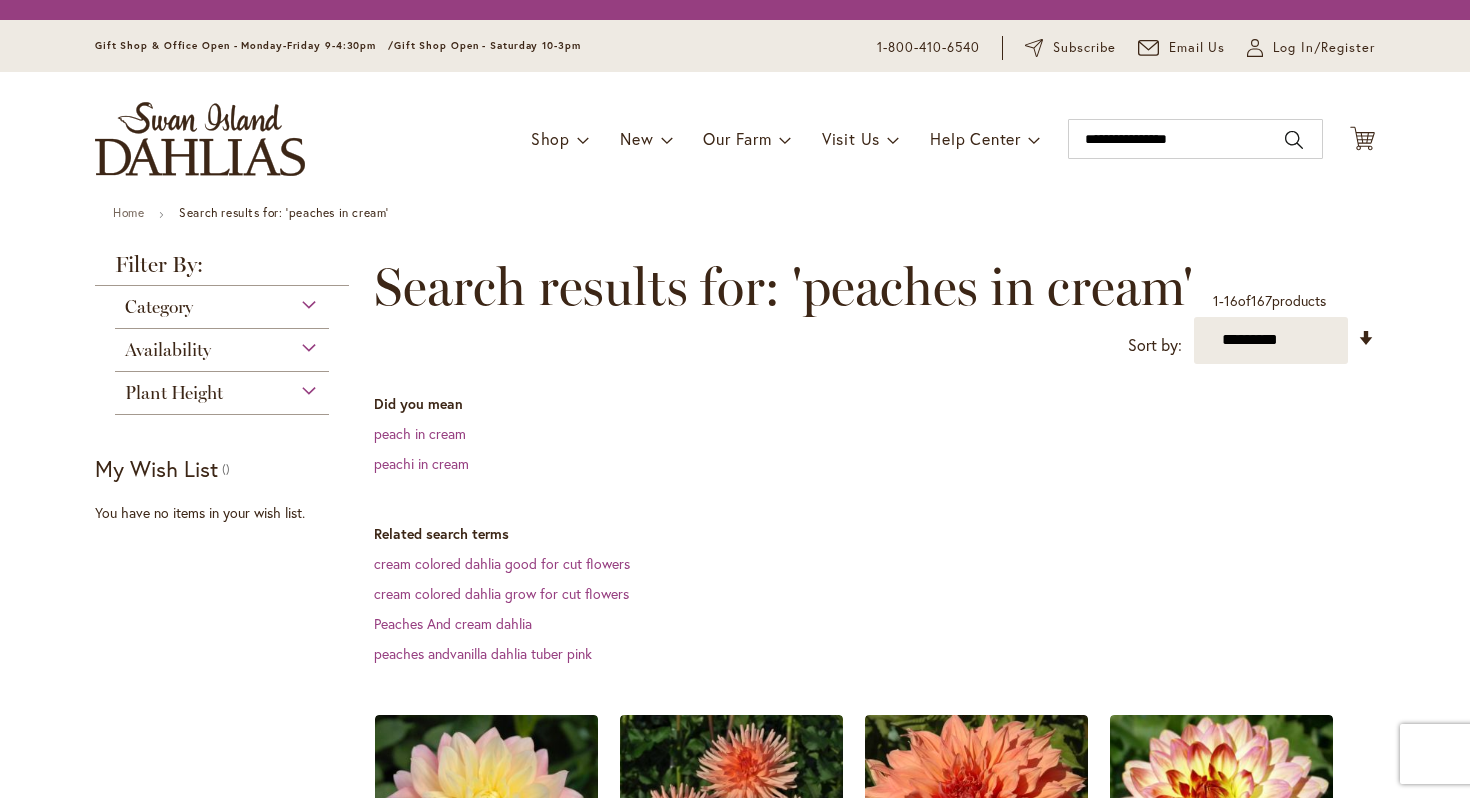 scroll, scrollTop: 0, scrollLeft: 0, axis: both 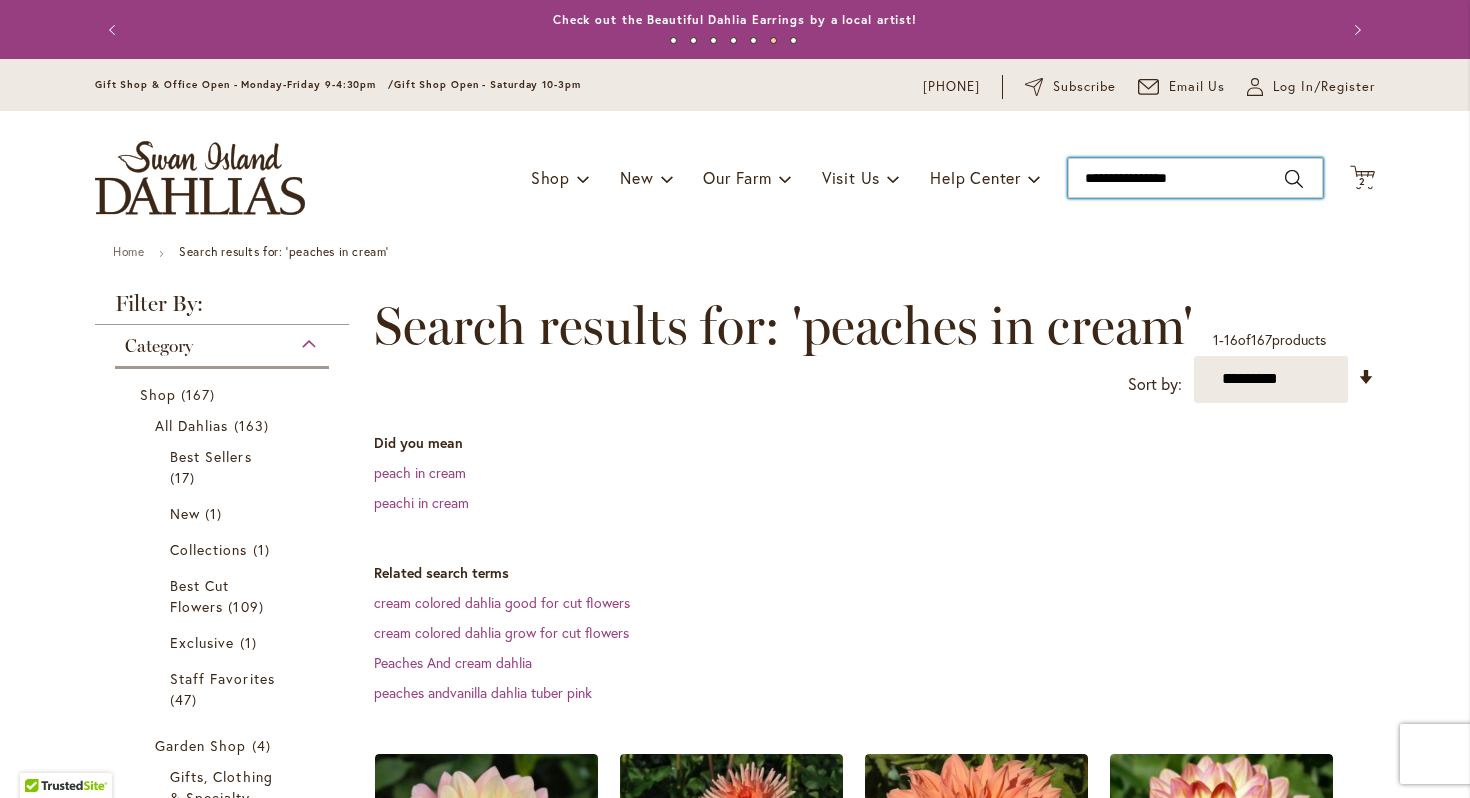 drag, startPoint x: 1210, startPoint y: 174, endPoint x: 1071, endPoint y: 177, distance: 139.03236 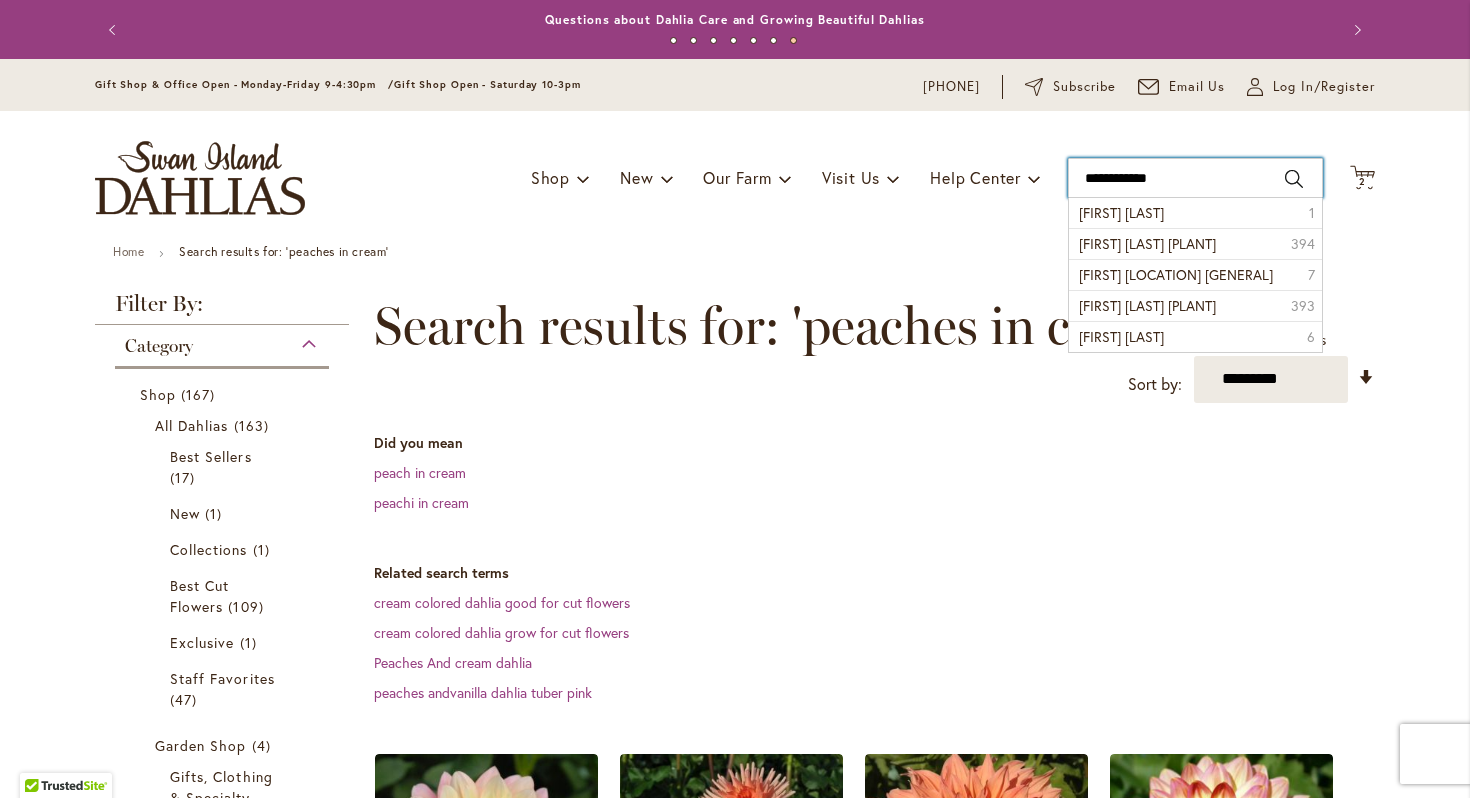 type on "**********" 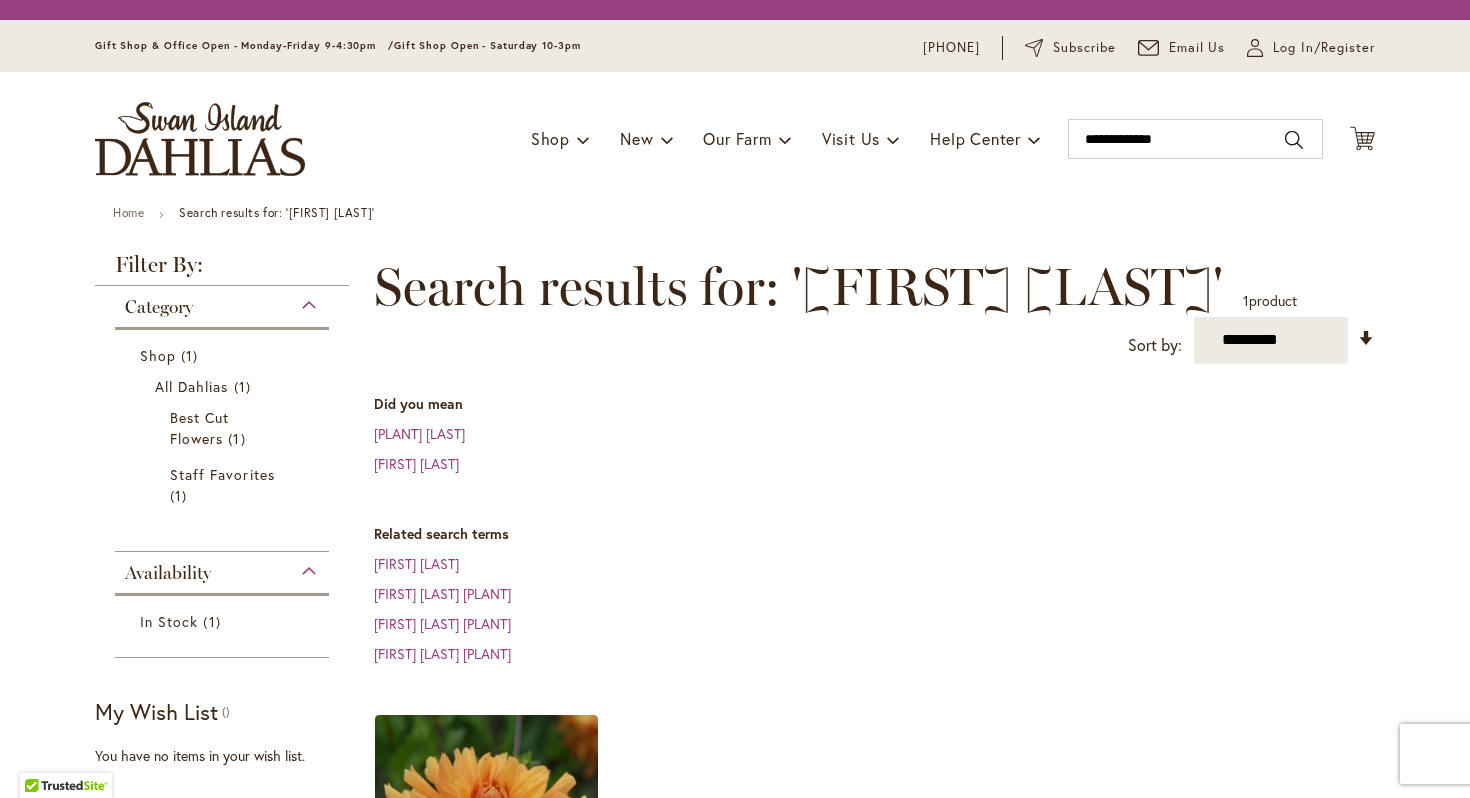 scroll, scrollTop: 0, scrollLeft: 0, axis: both 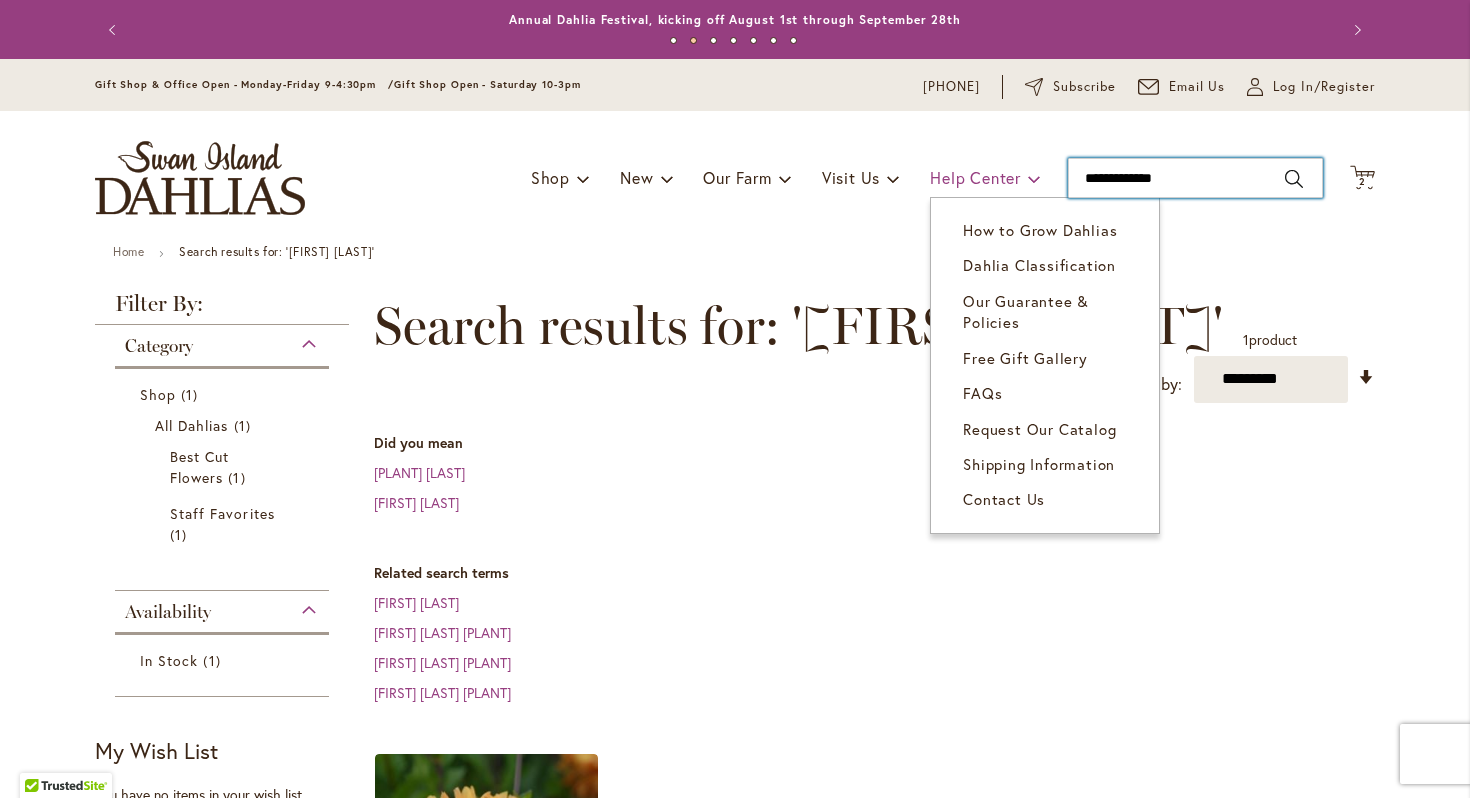 drag, startPoint x: 1184, startPoint y: 184, endPoint x: 1034, endPoint y: 179, distance: 150.08331 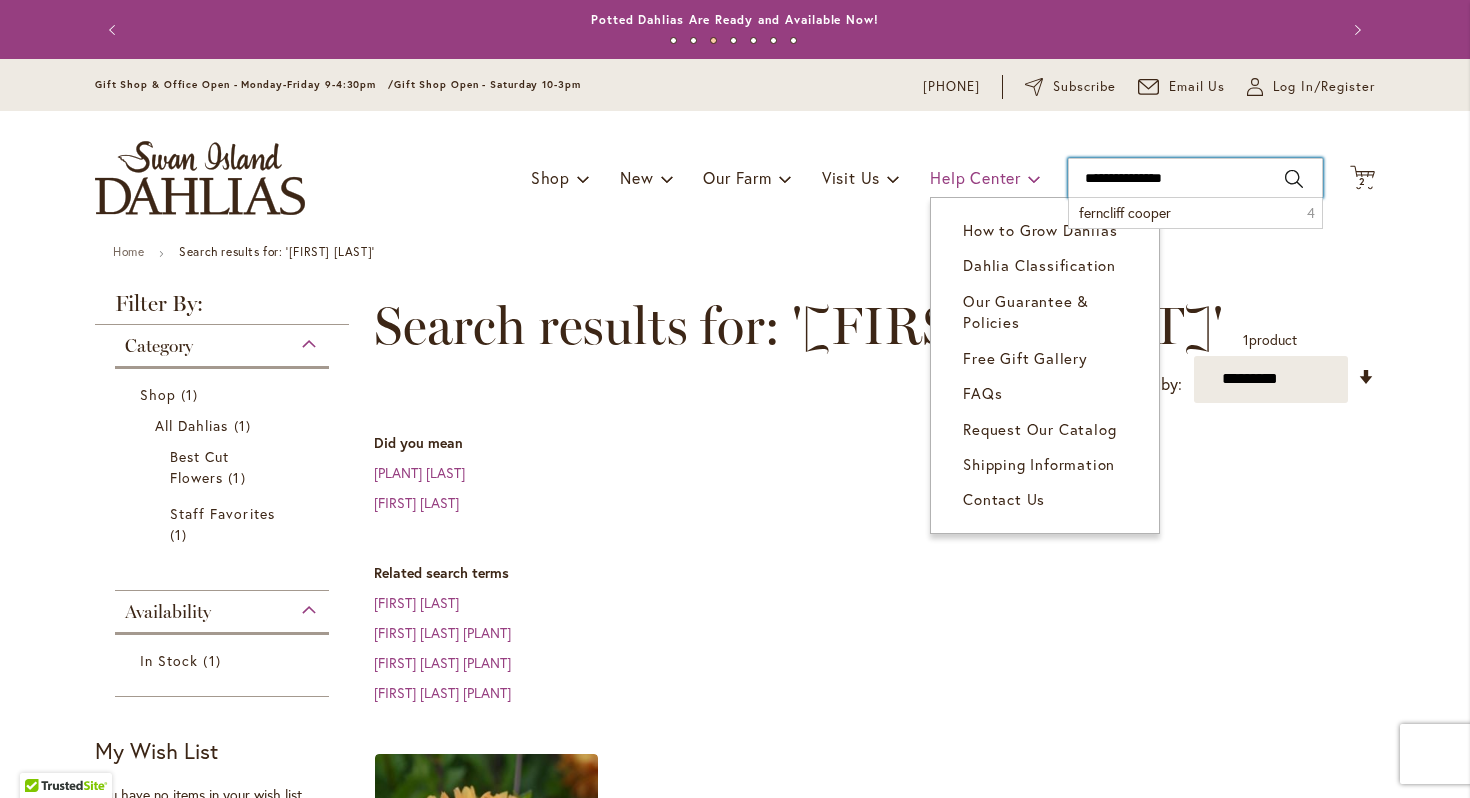 type on "**********" 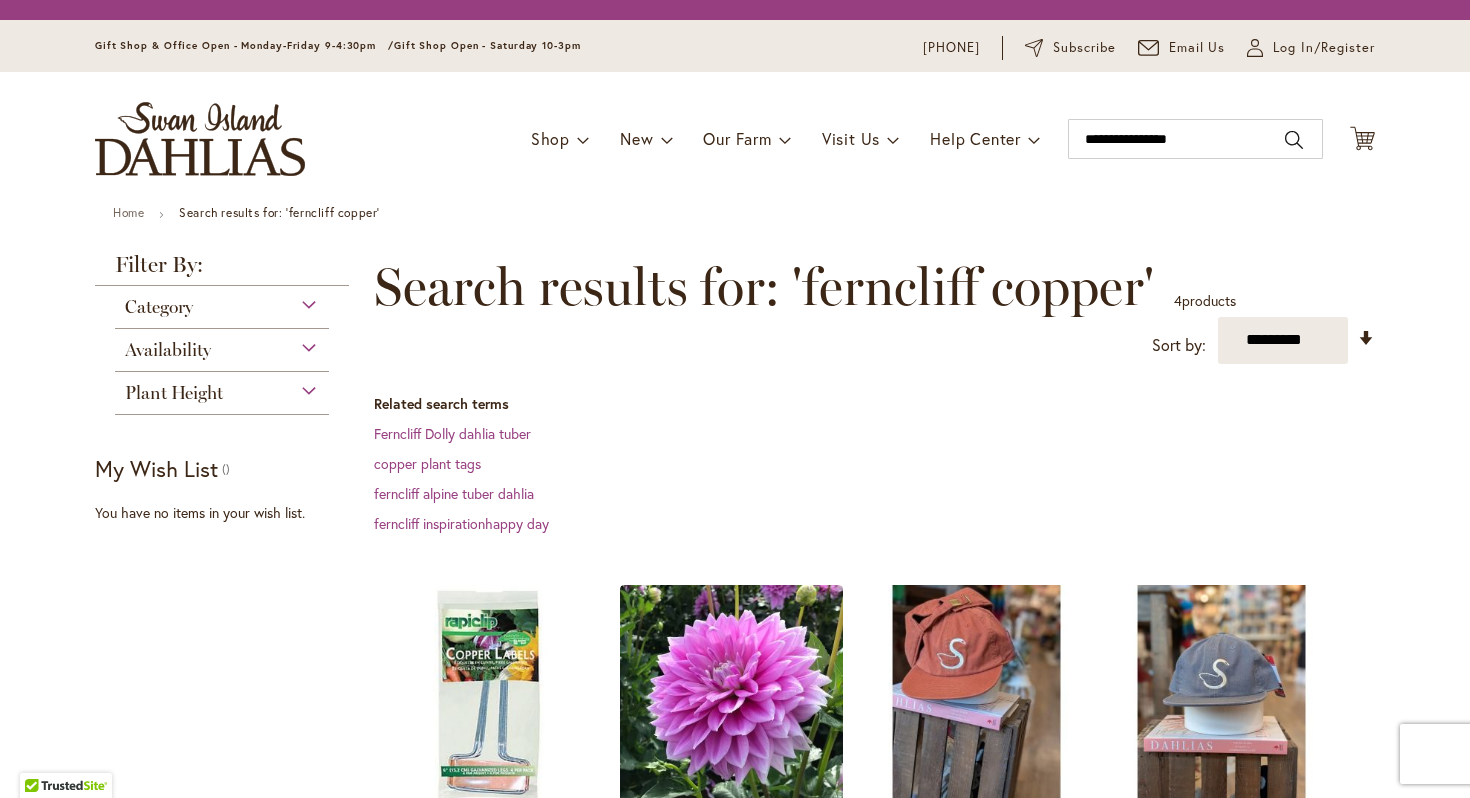 scroll, scrollTop: 0, scrollLeft: 0, axis: both 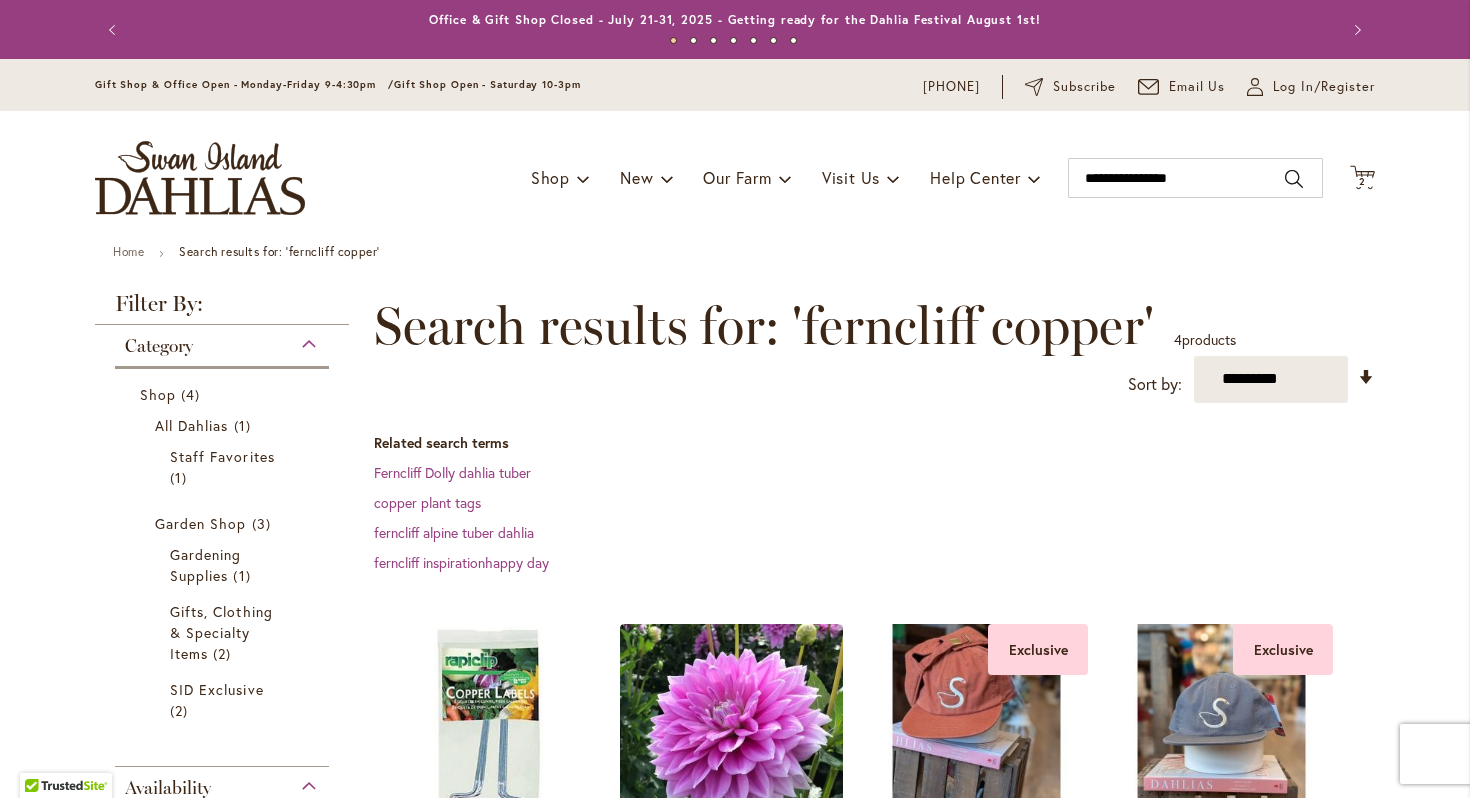 click on "Toggle Nav
Shop
Dahlia Tubers
Collections
Fresh Cut Dahlias
Gardening Supplies
Gift Cards
Request a Catalog
Gifts, Clothing & Specialty Items" at bounding box center [735, 178] 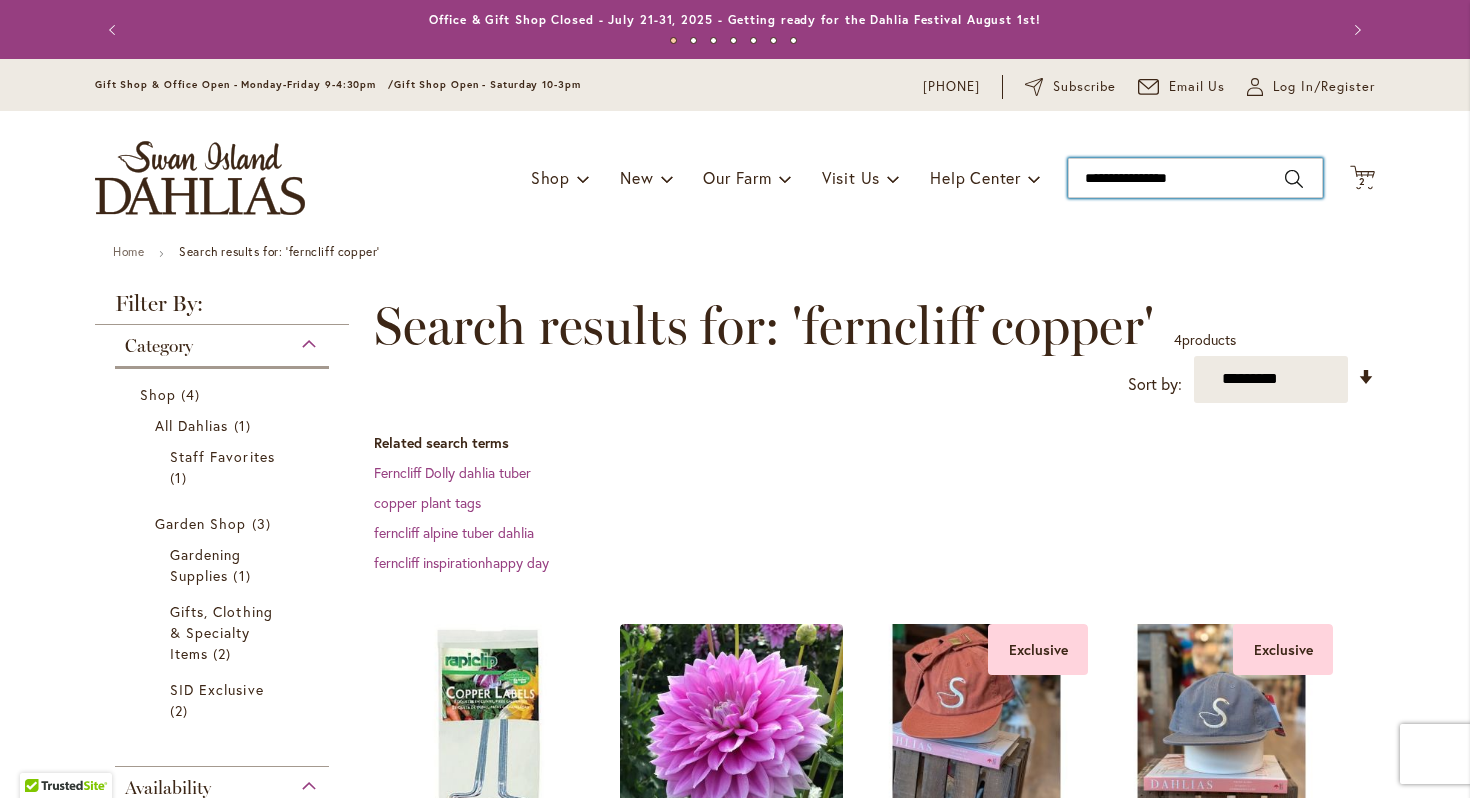 type on "**********" 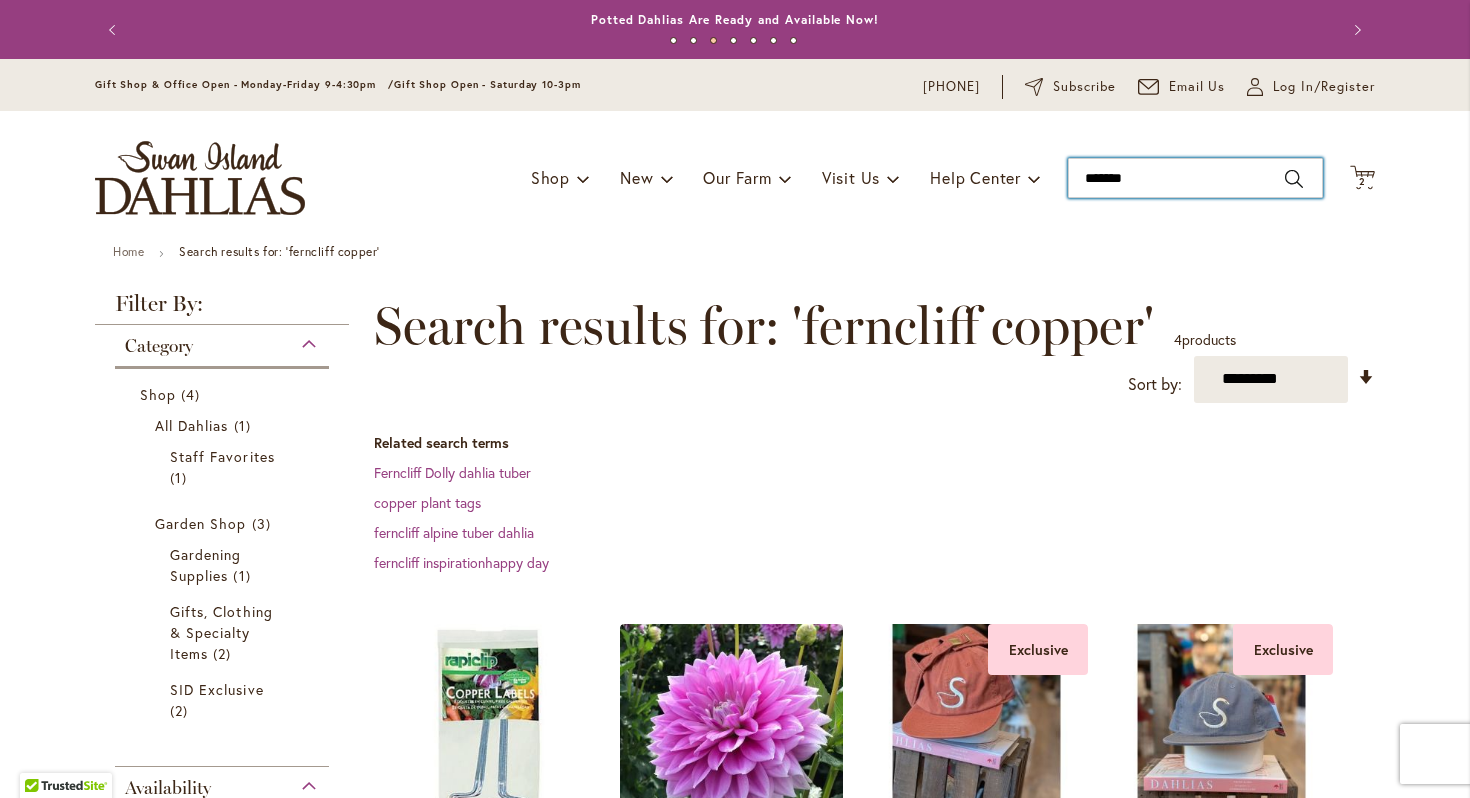 type on "********" 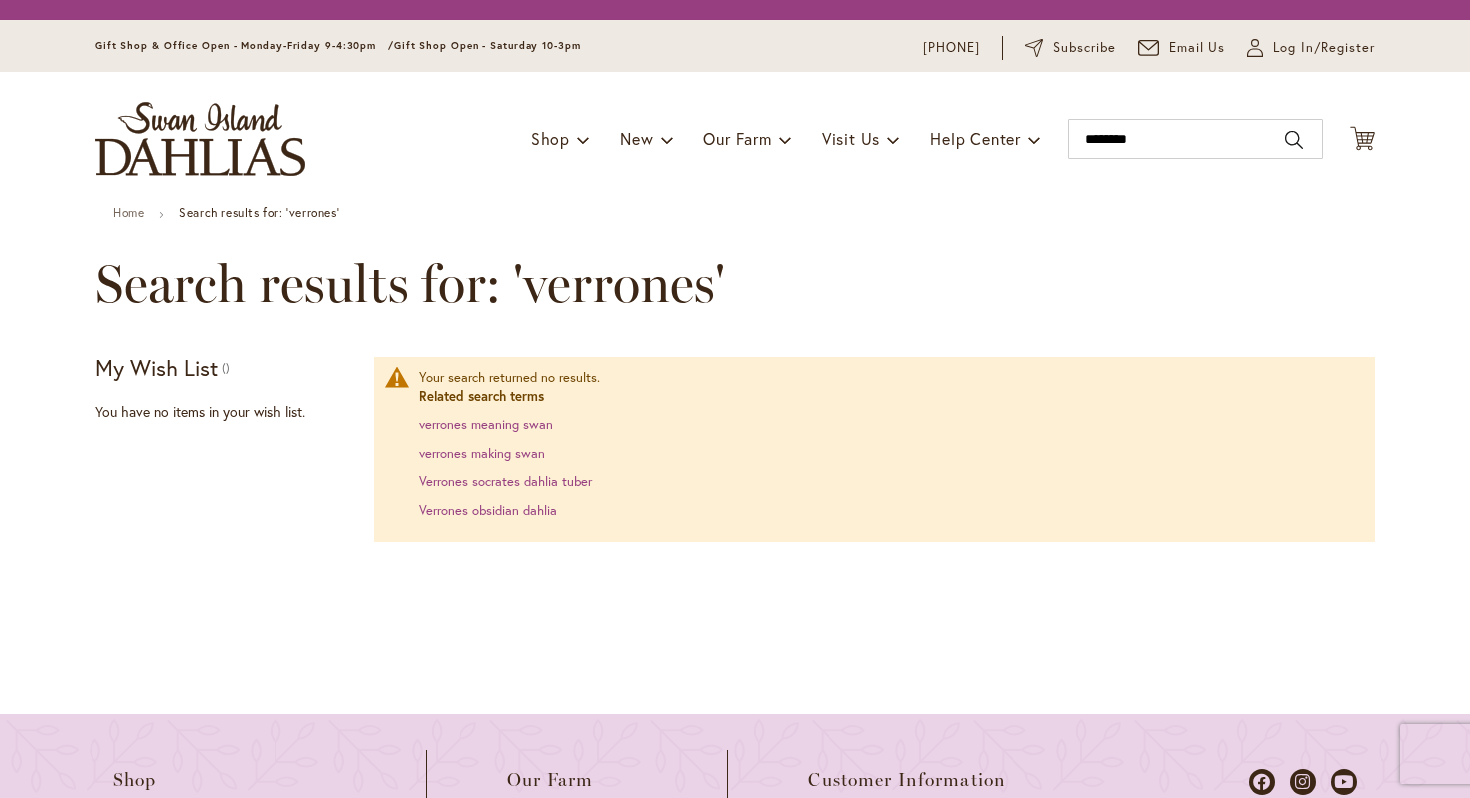 scroll, scrollTop: 0, scrollLeft: 0, axis: both 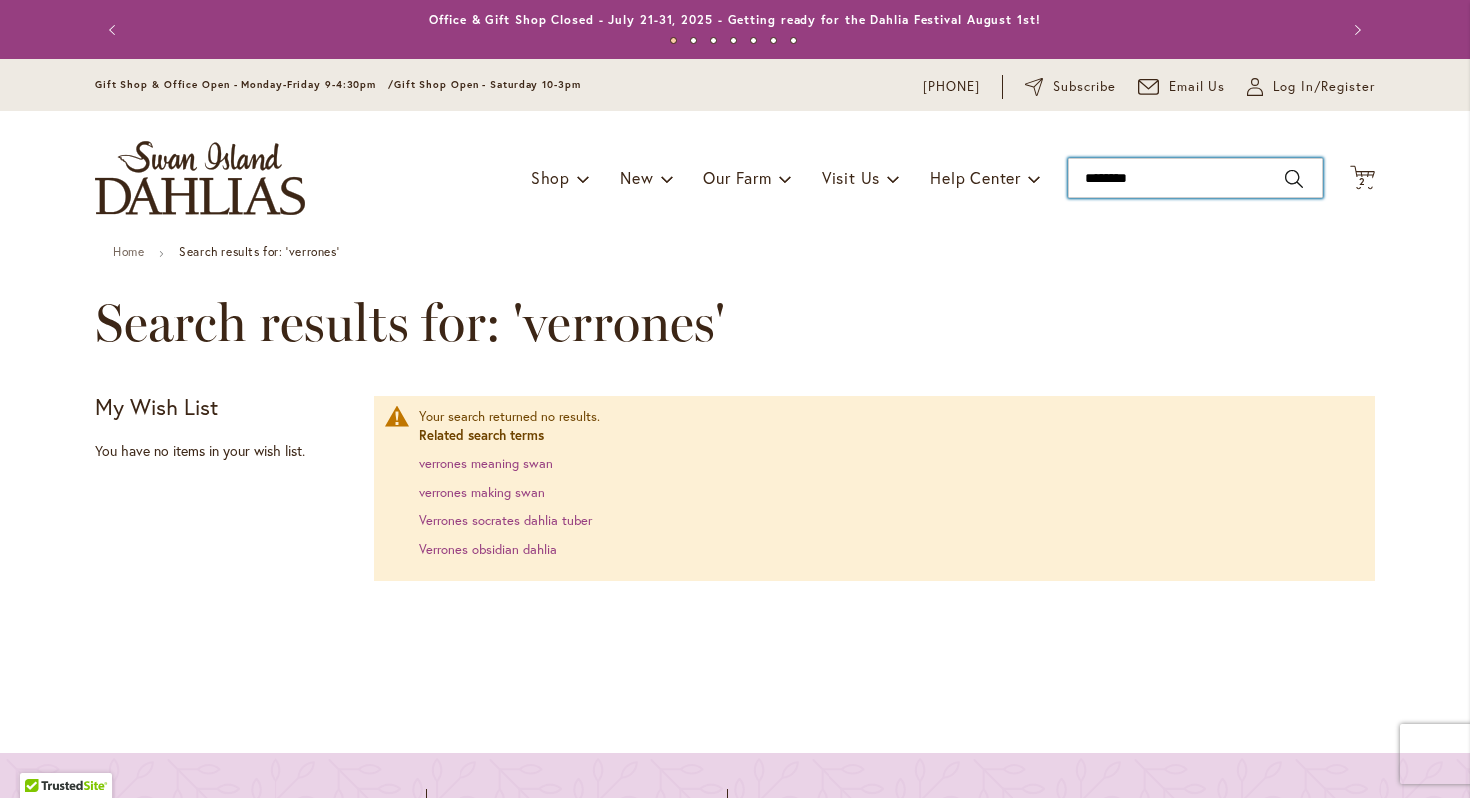 type on "********" 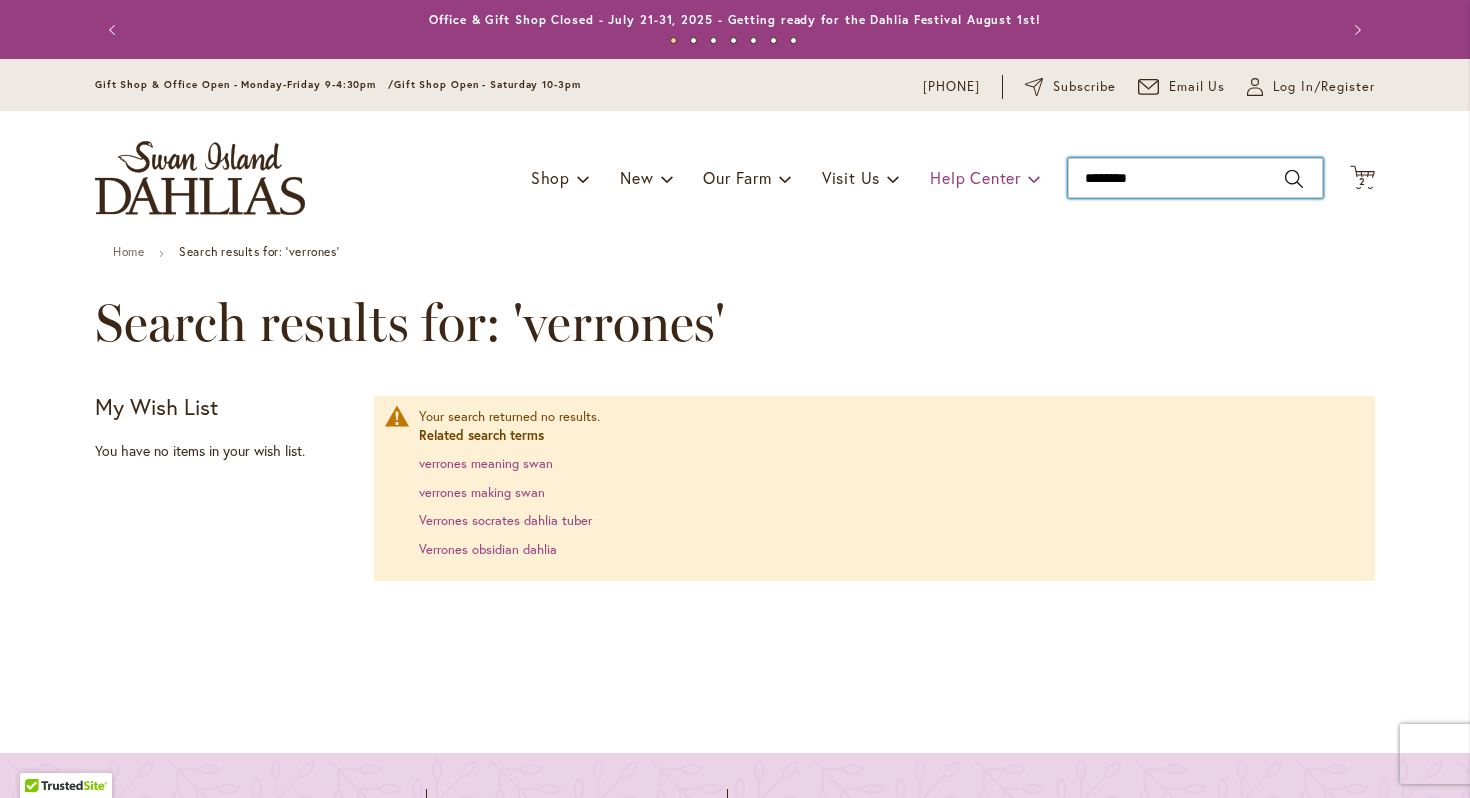 drag, startPoint x: 1157, startPoint y: 183, endPoint x: 1023, endPoint y: 183, distance: 134 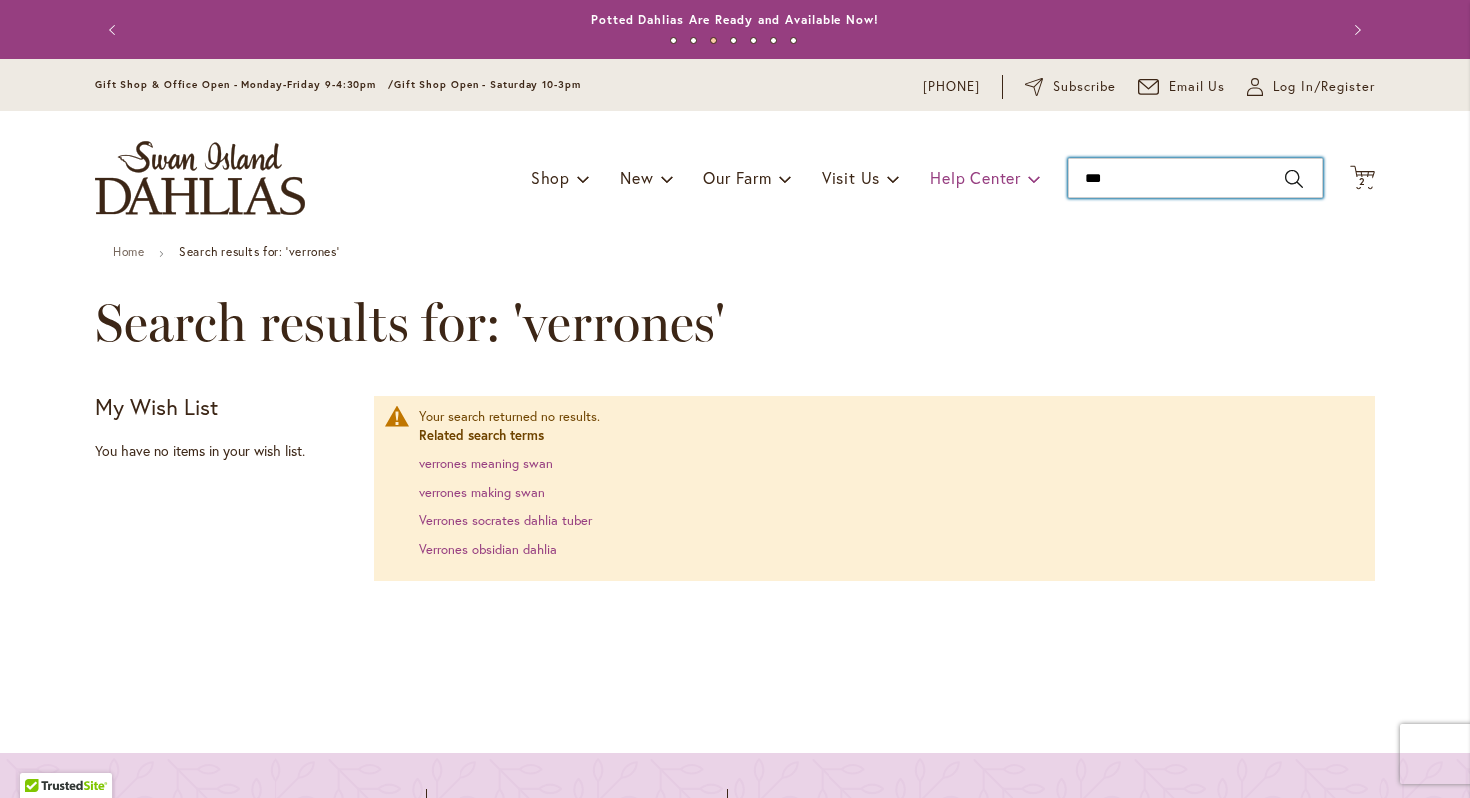 type on "****" 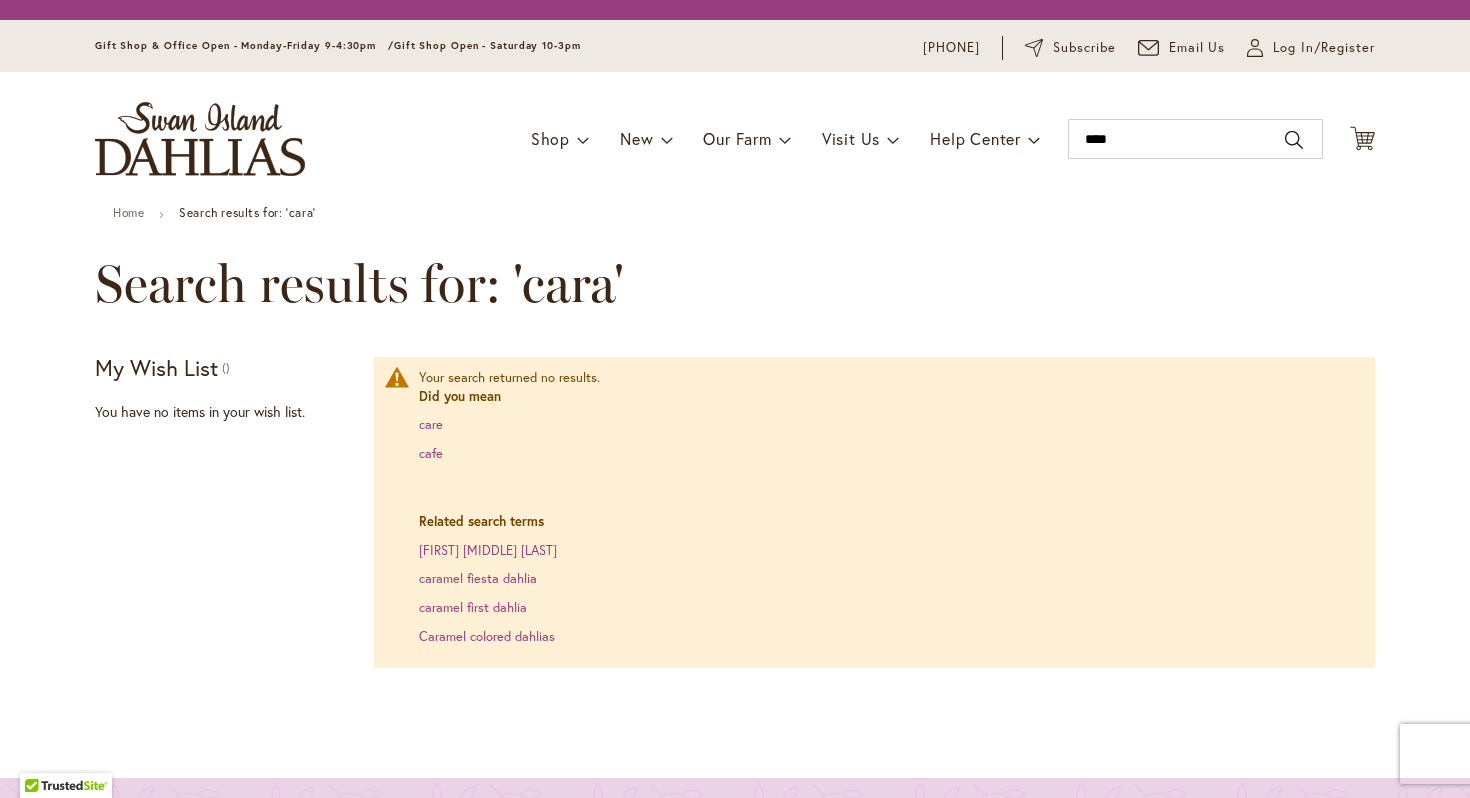 scroll, scrollTop: 0, scrollLeft: 0, axis: both 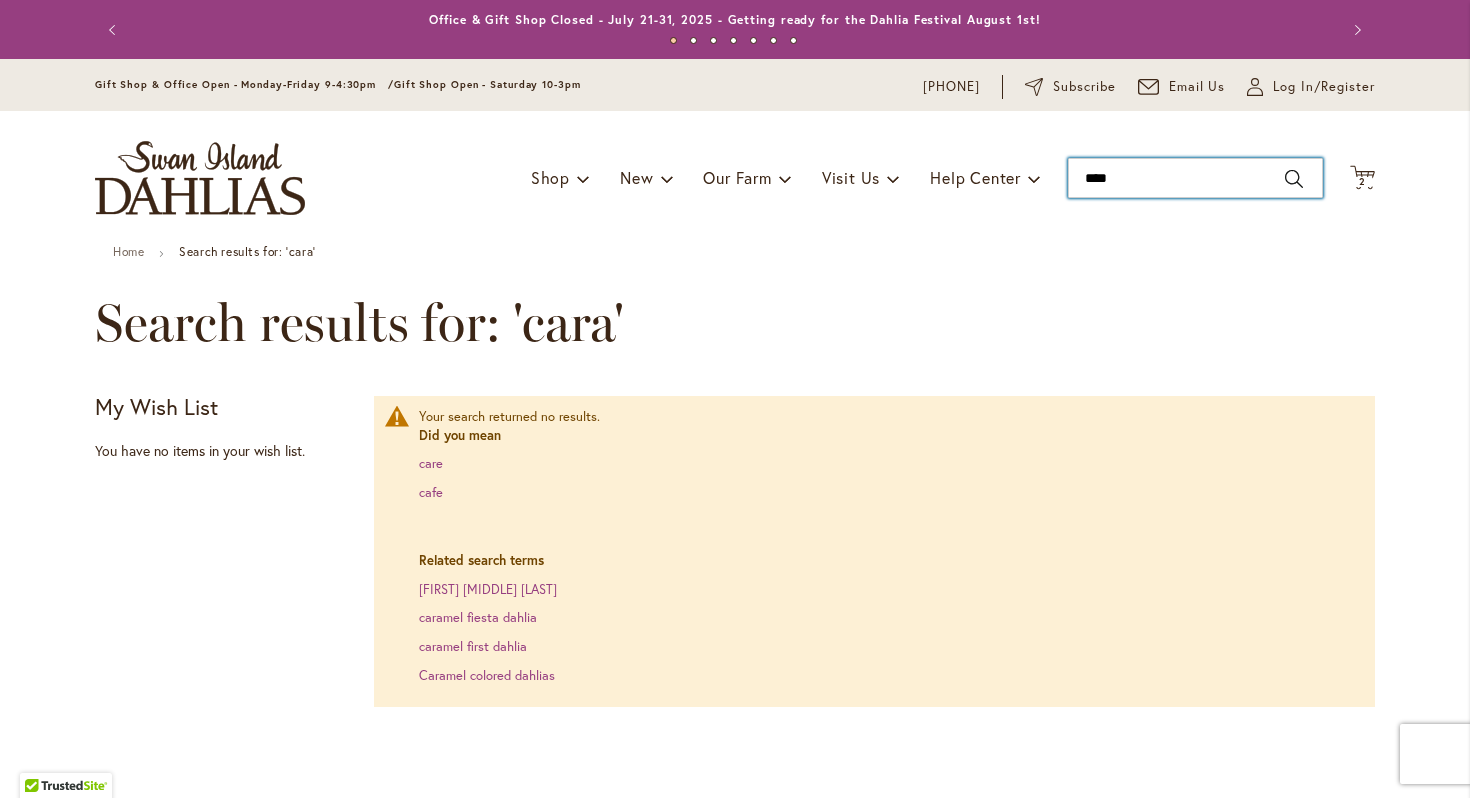 click on "****" at bounding box center [1195, 178] 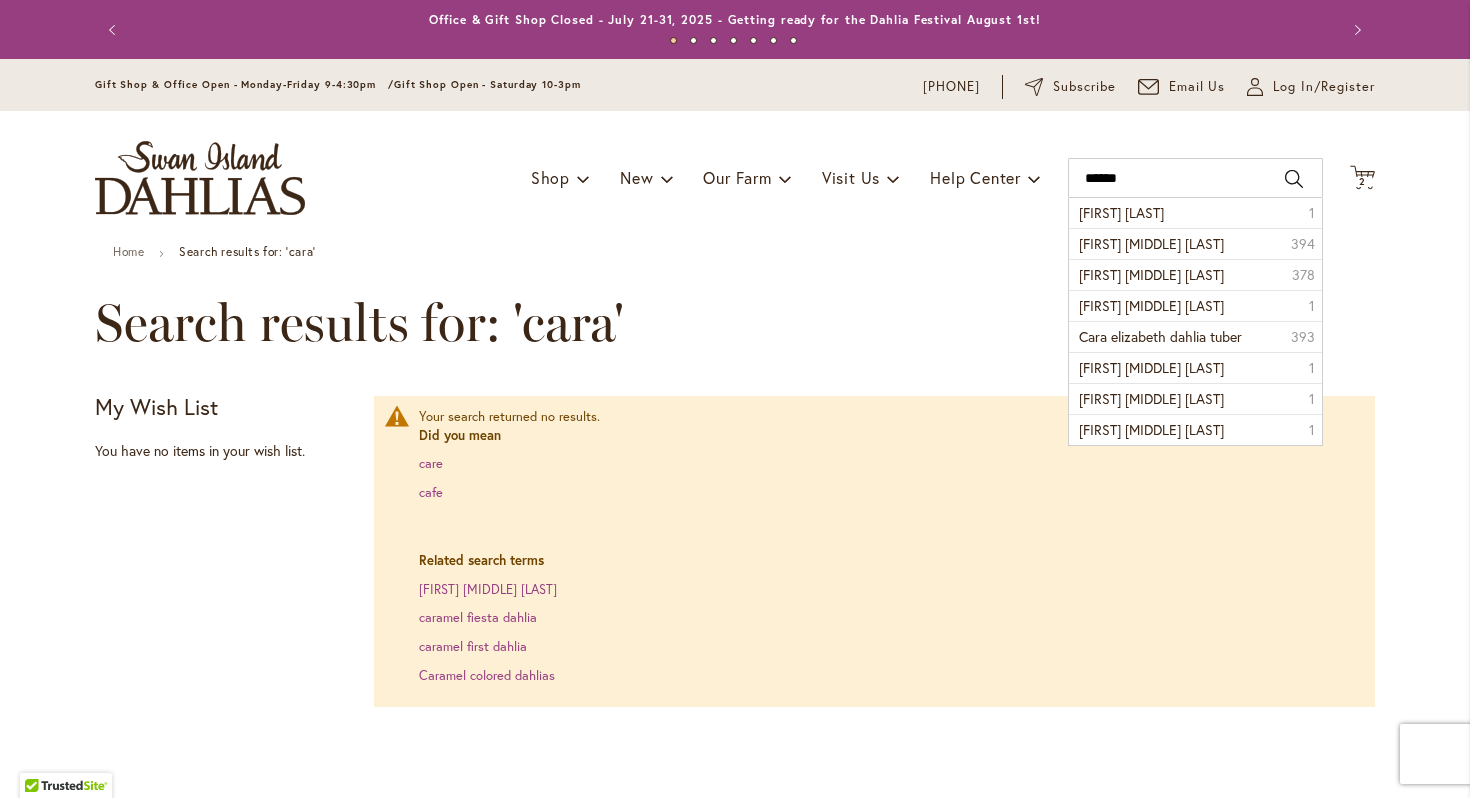 click on "Cara Elizabeth" at bounding box center [1121, 212] 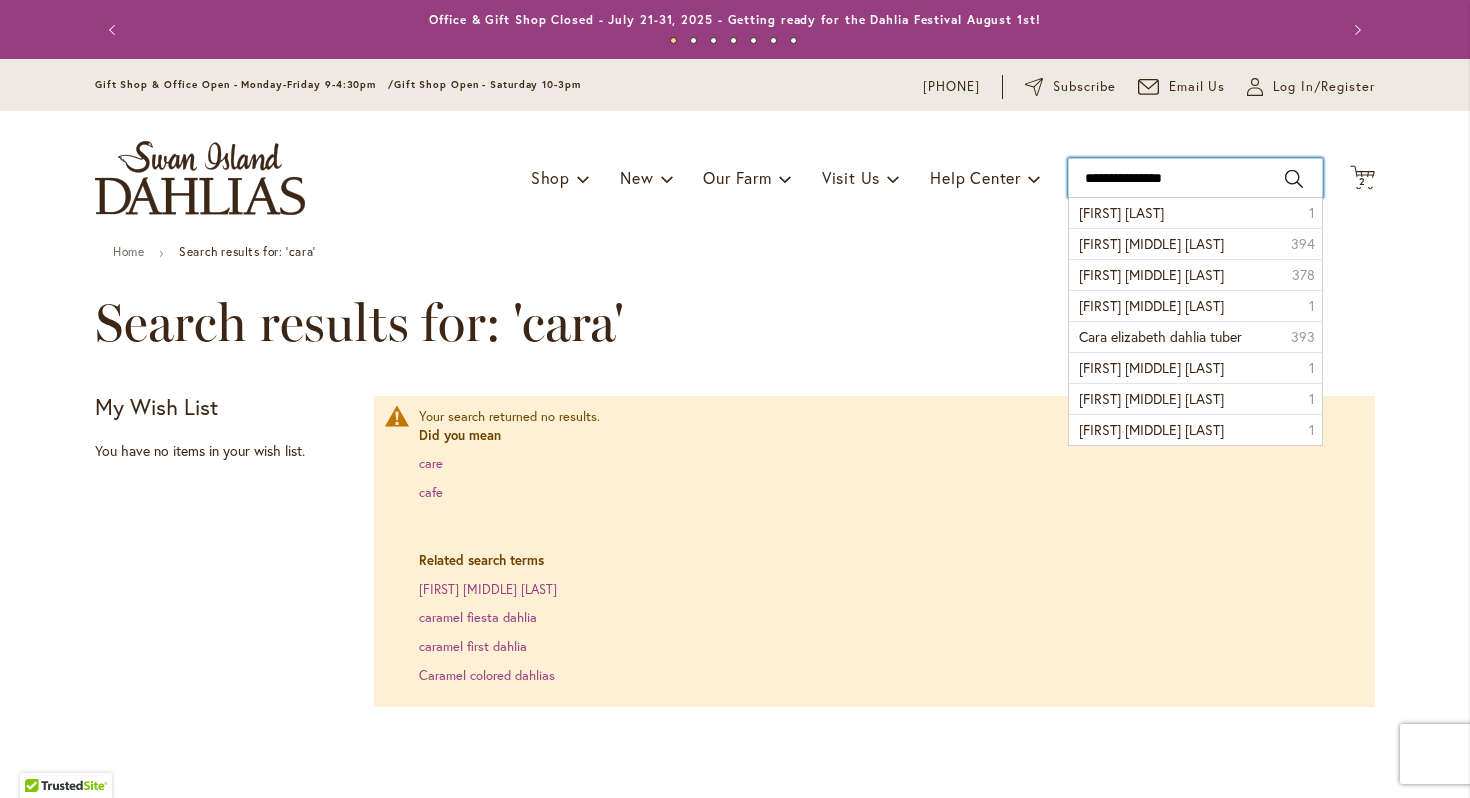 type on "**********" 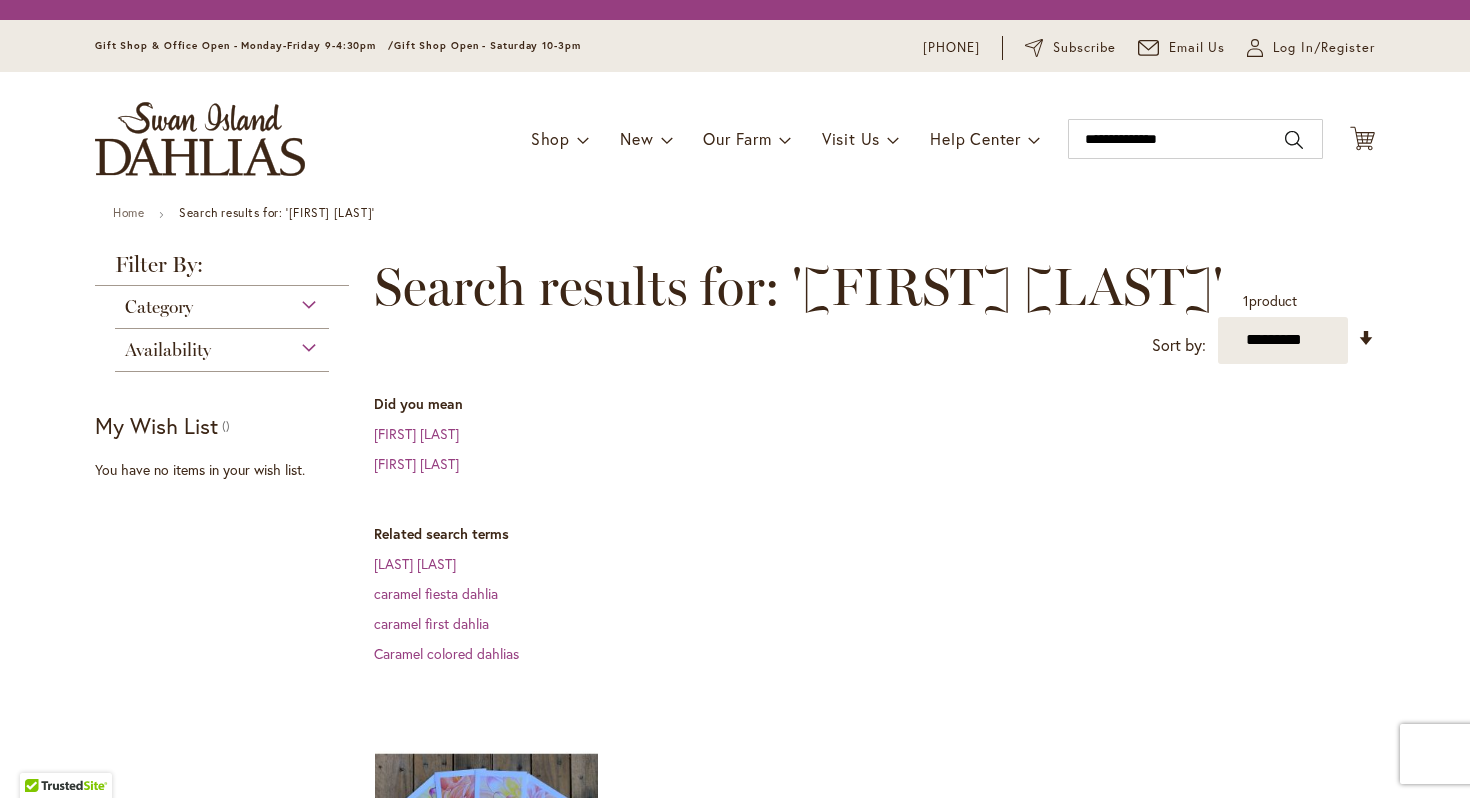 scroll, scrollTop: 0, scrollLeft: 0, axis: both 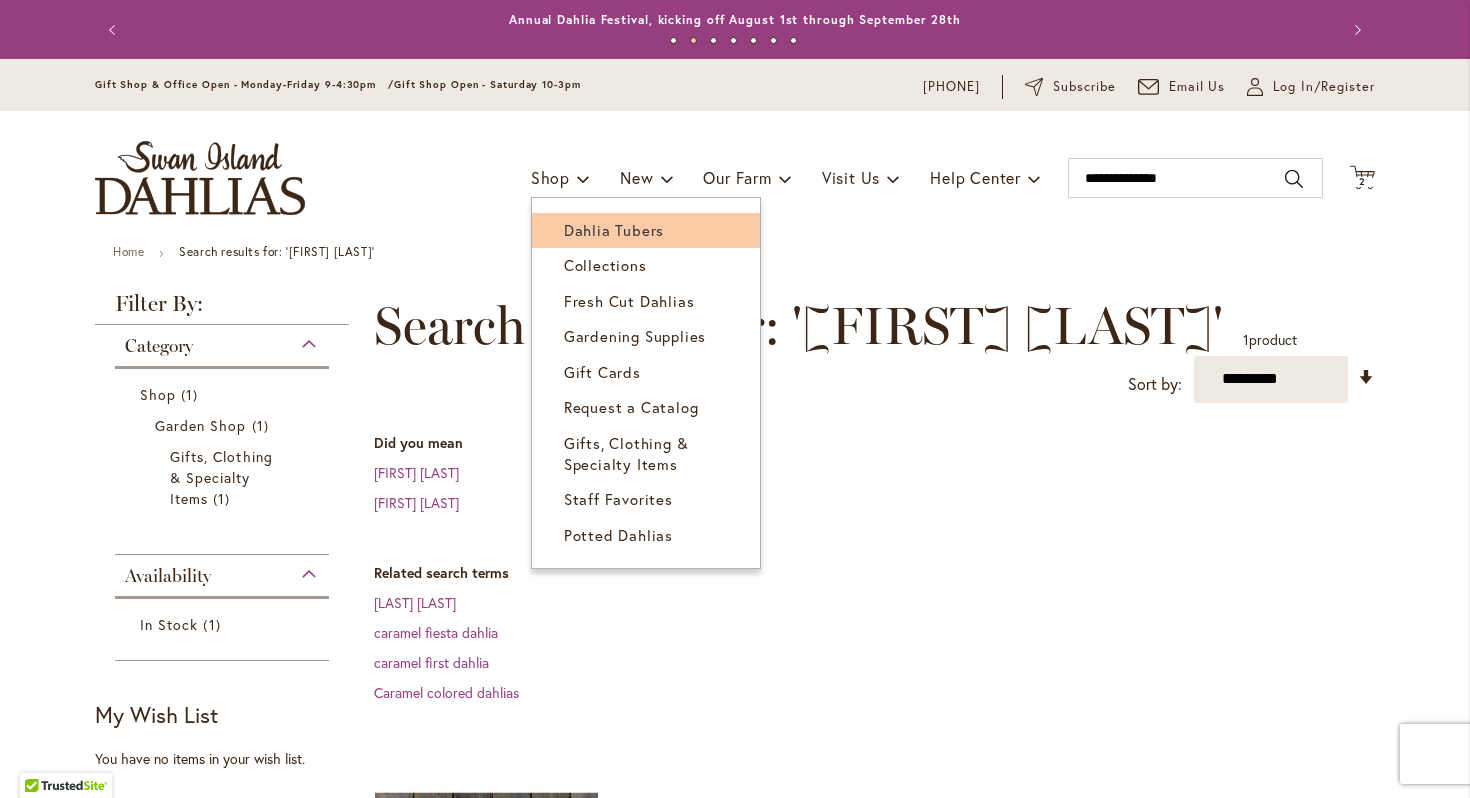 click on "Dahlia Tubers" at bounding box center (614, 230) 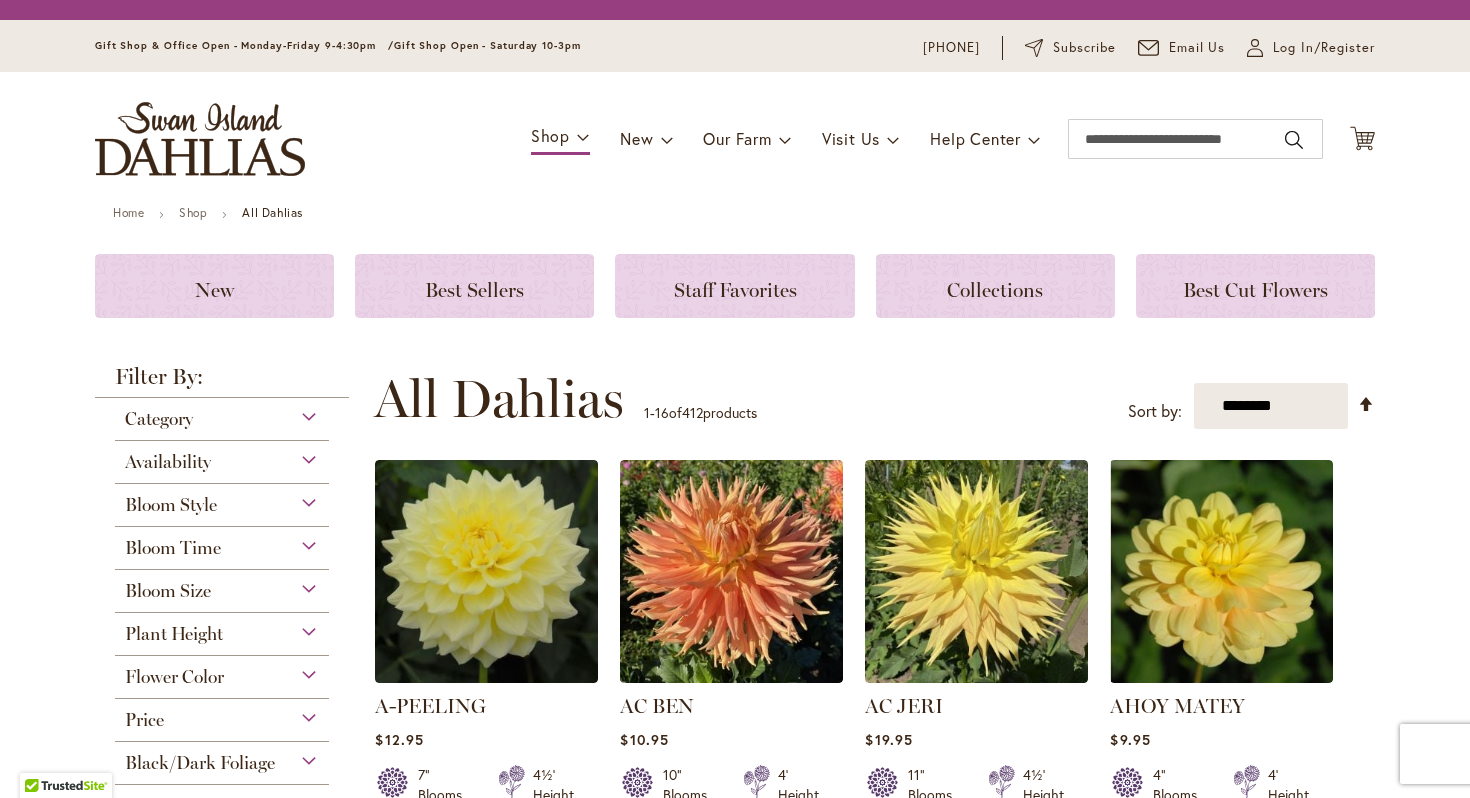 scroll, scrollTop: 0, scrollLeft: 0, axis: both 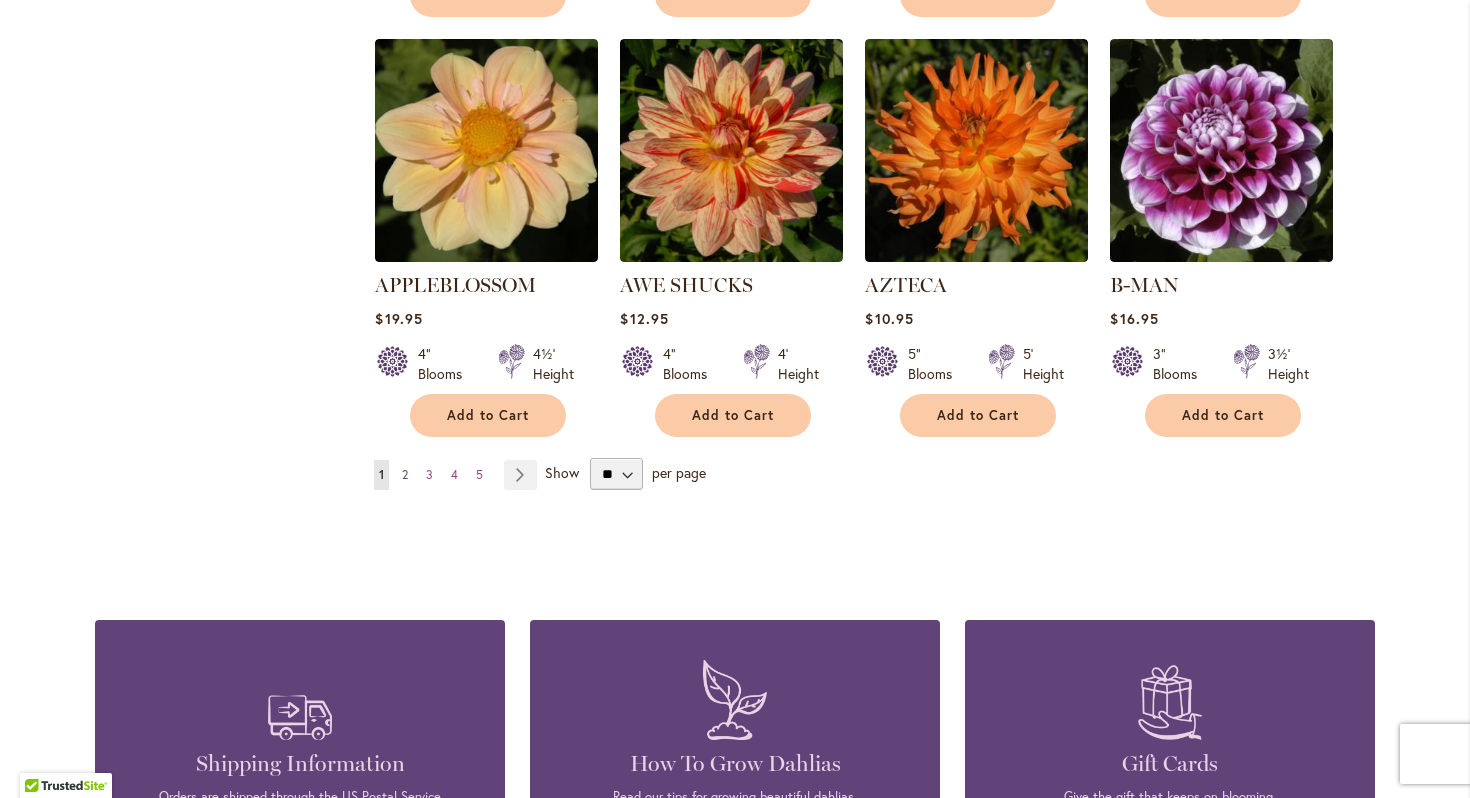 click on "Page
2" at bounding box center (405, 475) 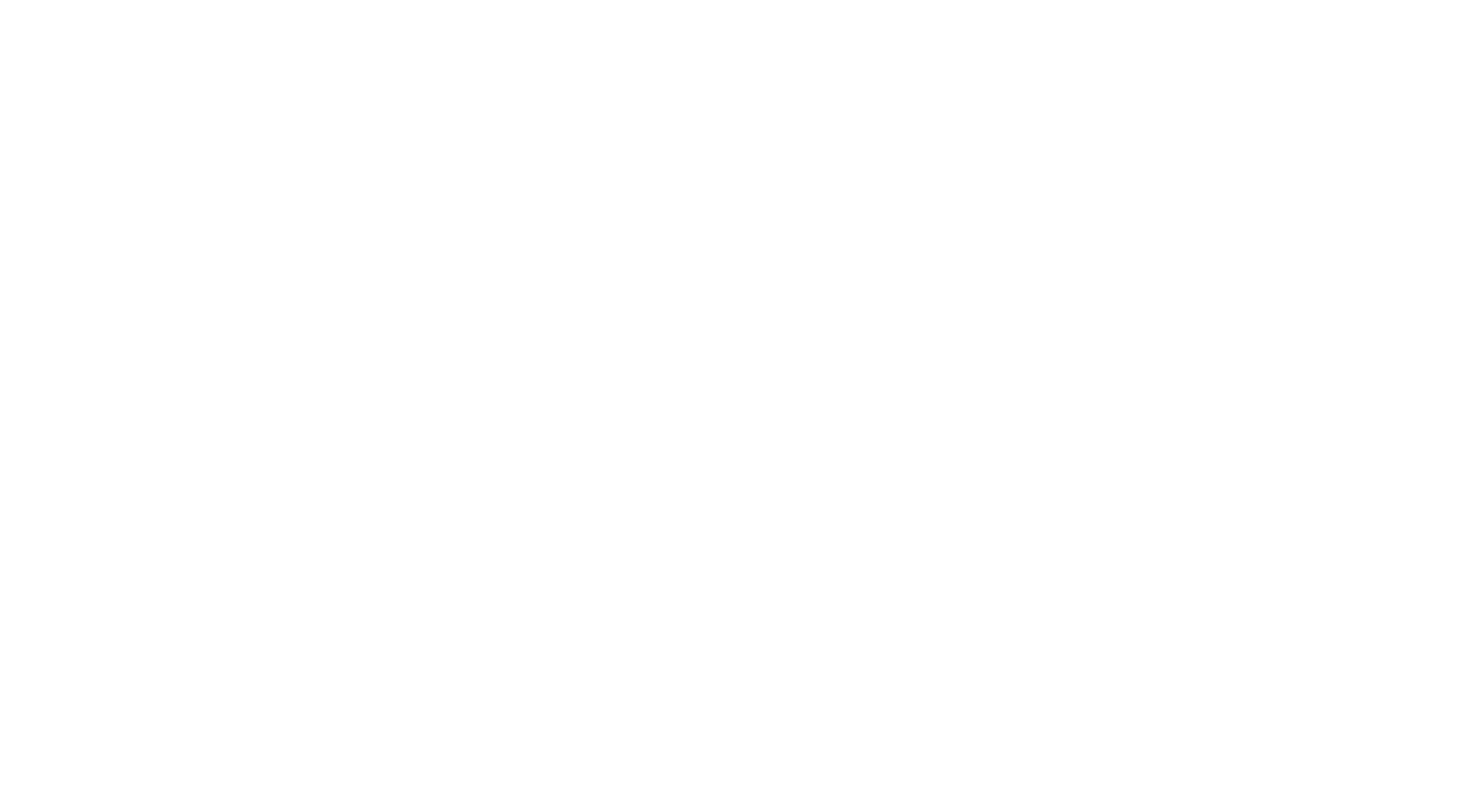 scroll, scrollTop: 0, scrollLeft: 0, axis: both 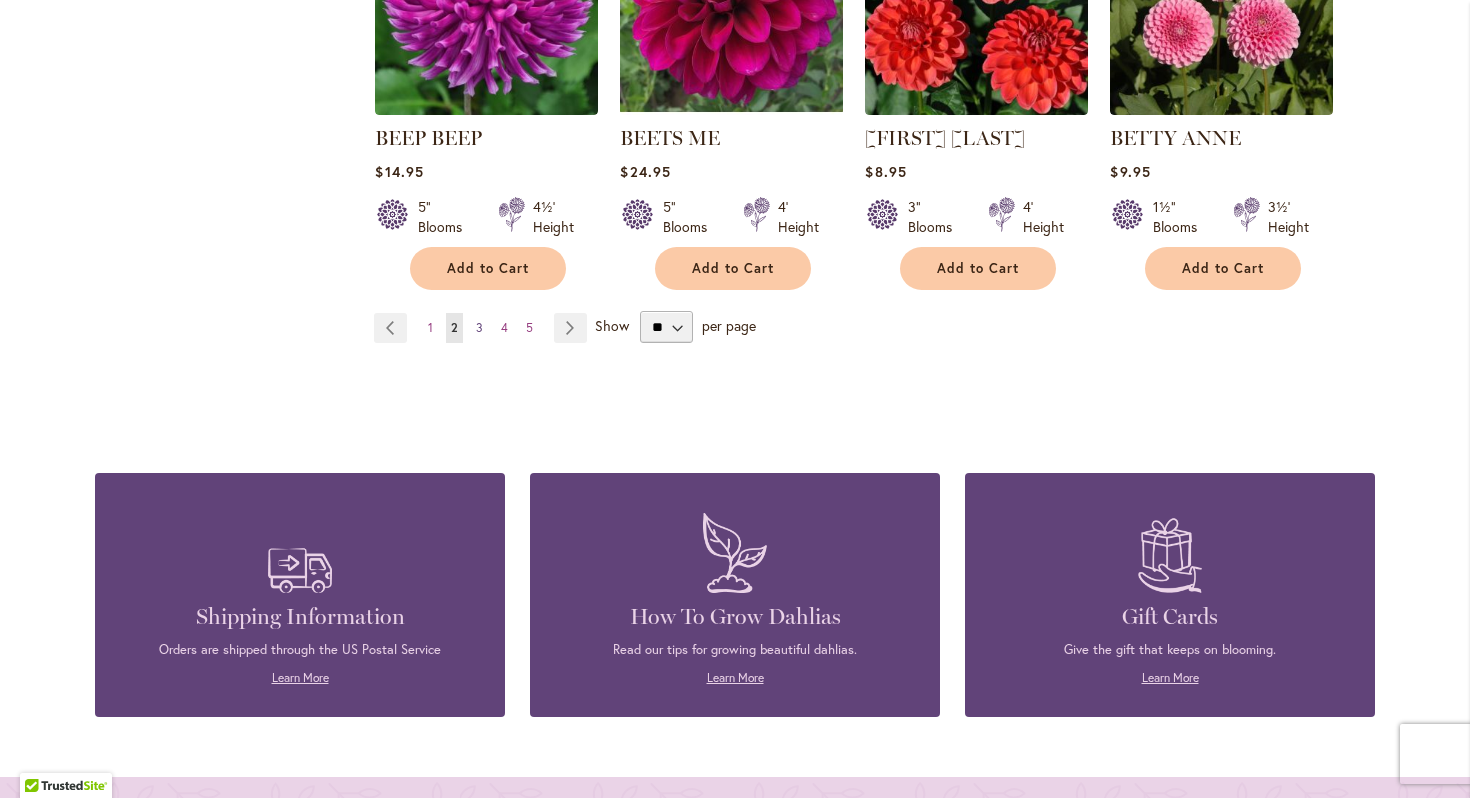click on "3" at bounding box center (479, 327) 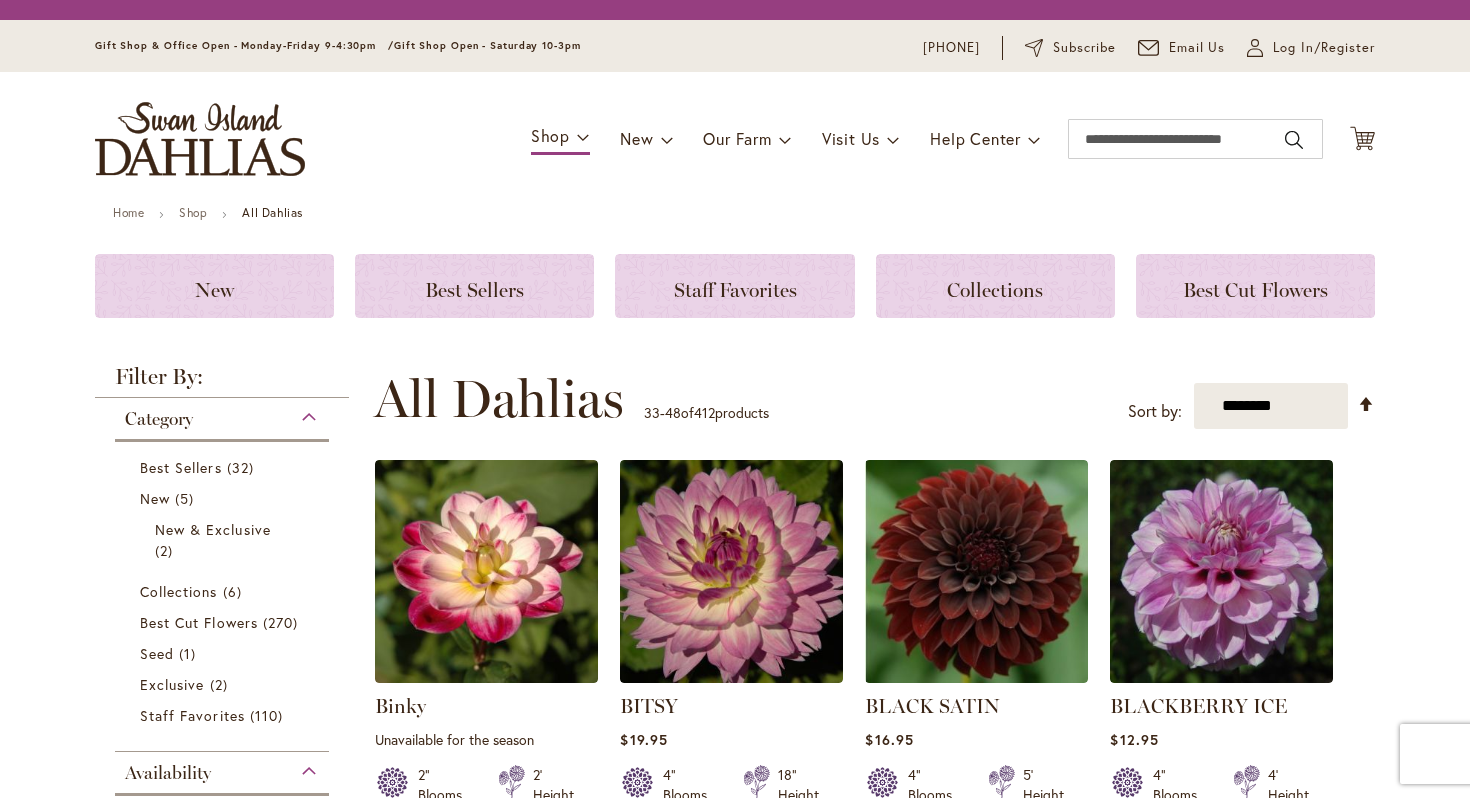 scroll, scrollTop: 0, scrollLeft: 0, axis: both 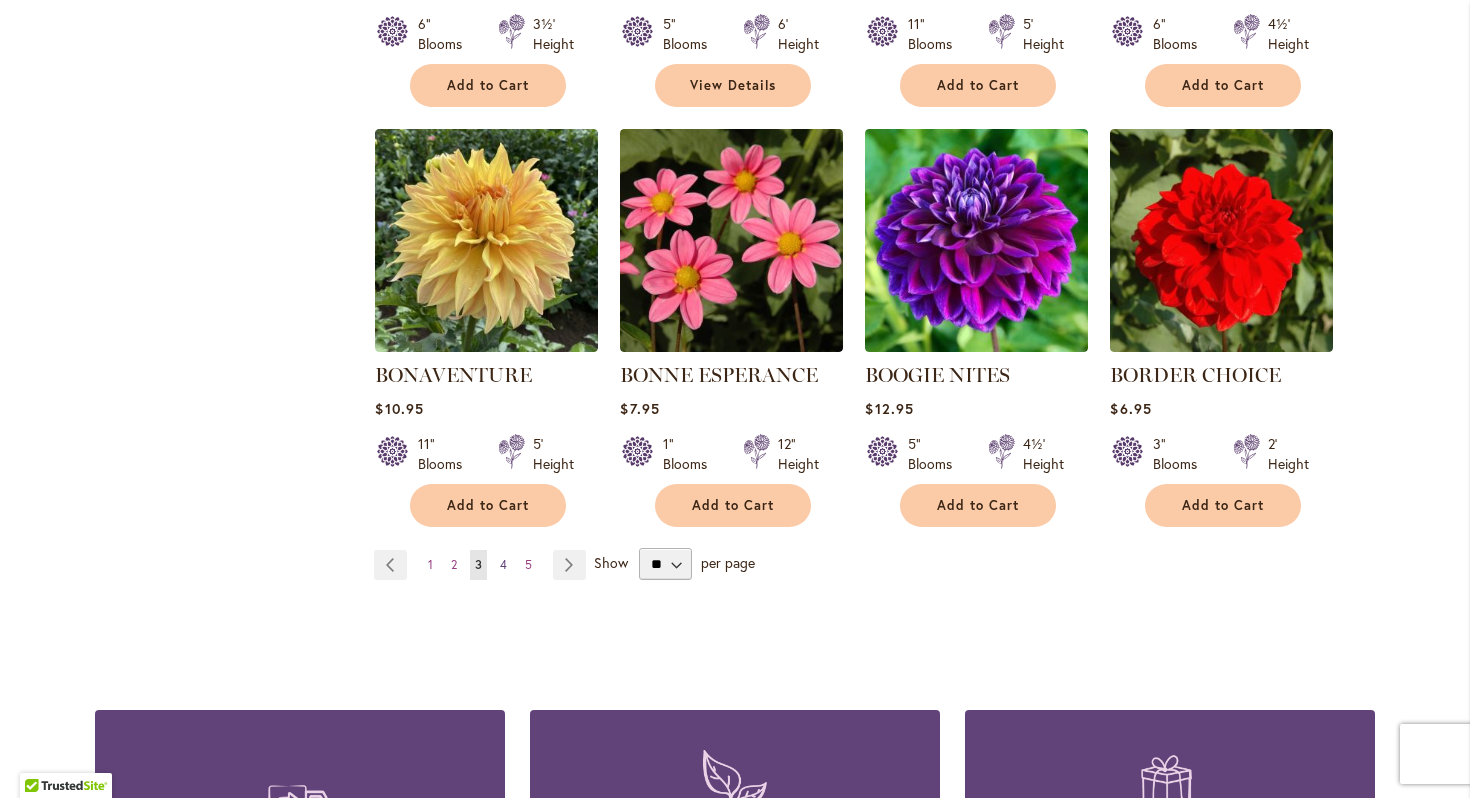 click on "4" at bounding box center (503, 564) 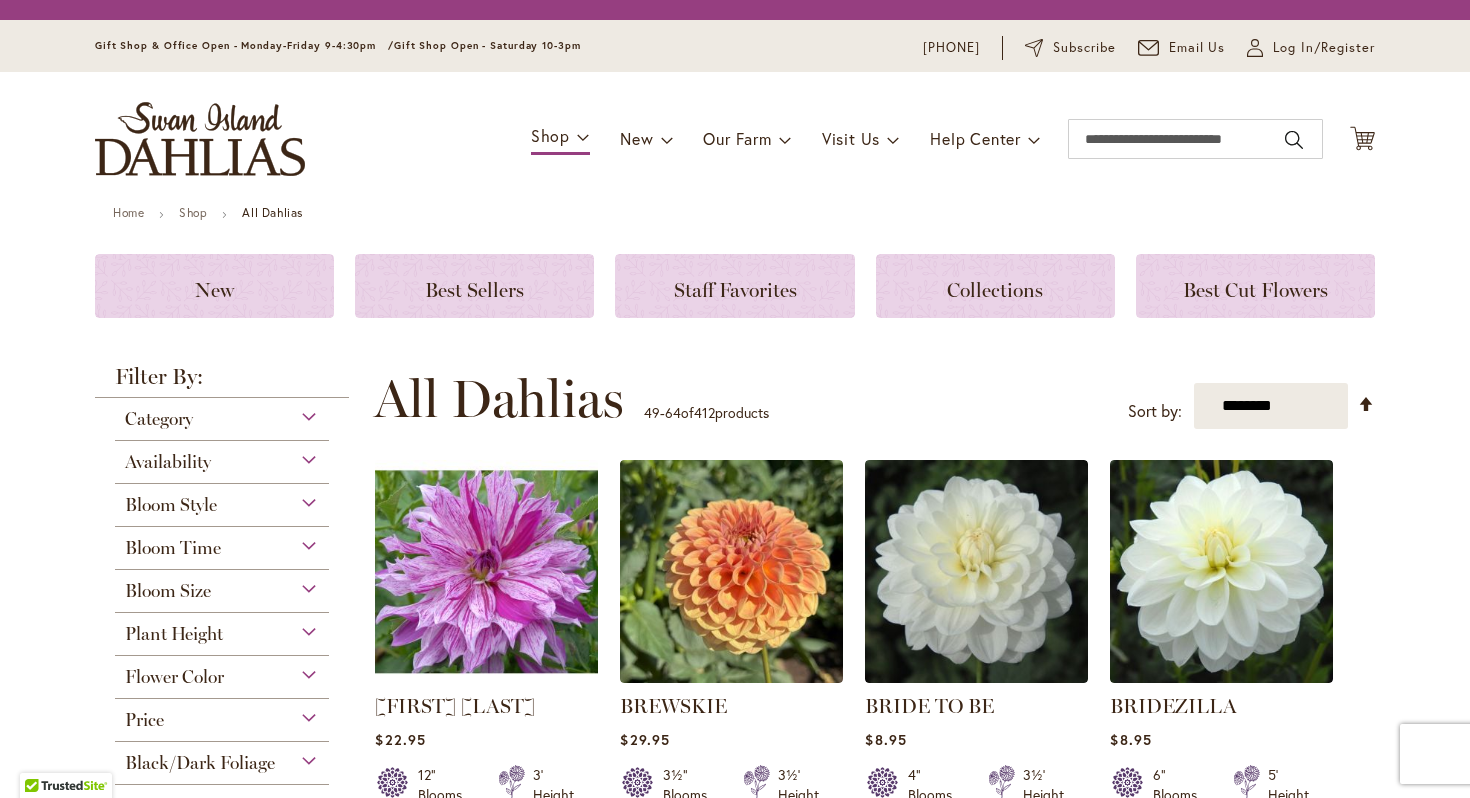 scroll, scrollTop: 0, scrollLeft: 0, axis: both 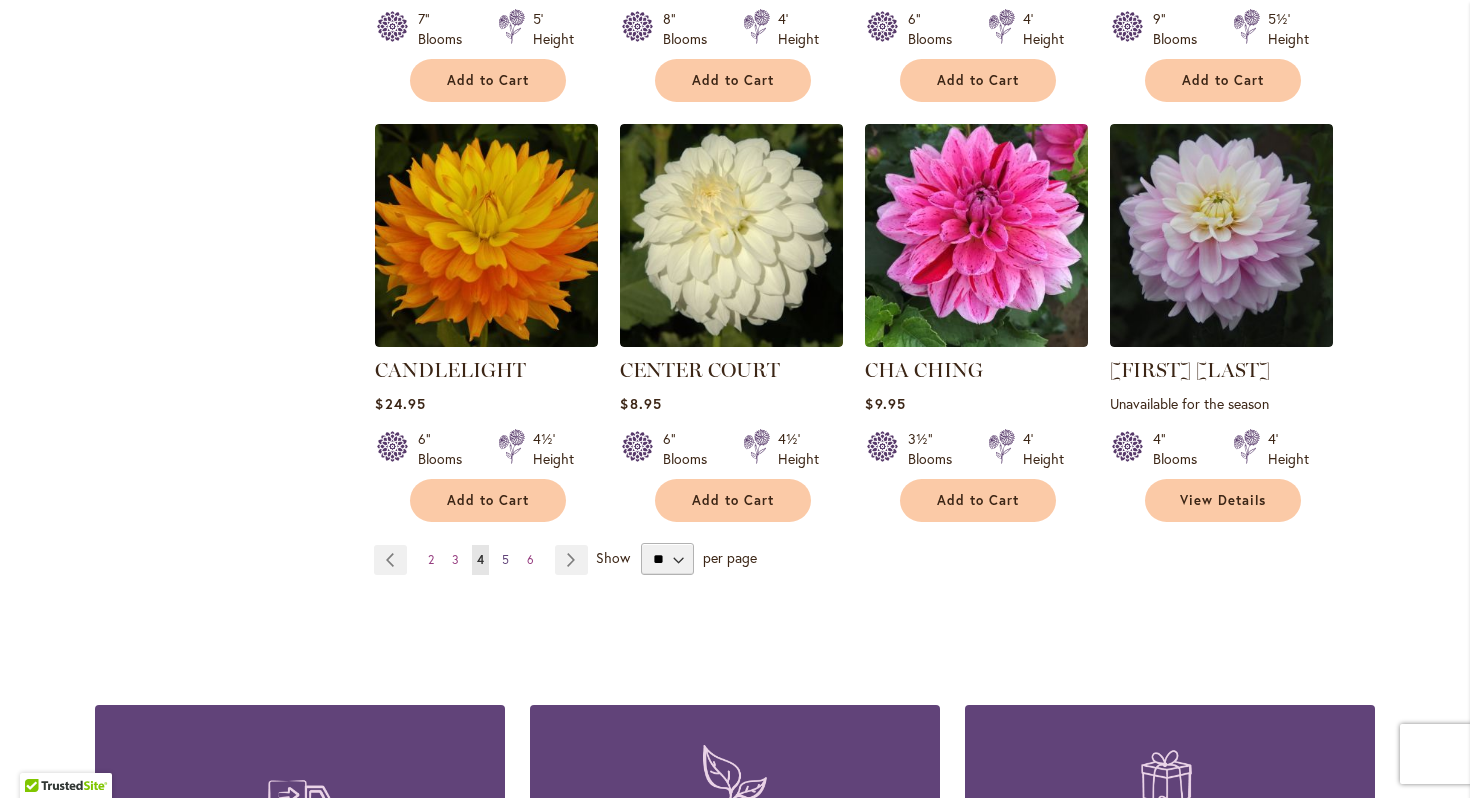 click on "5" at bounding box center [505, 559] 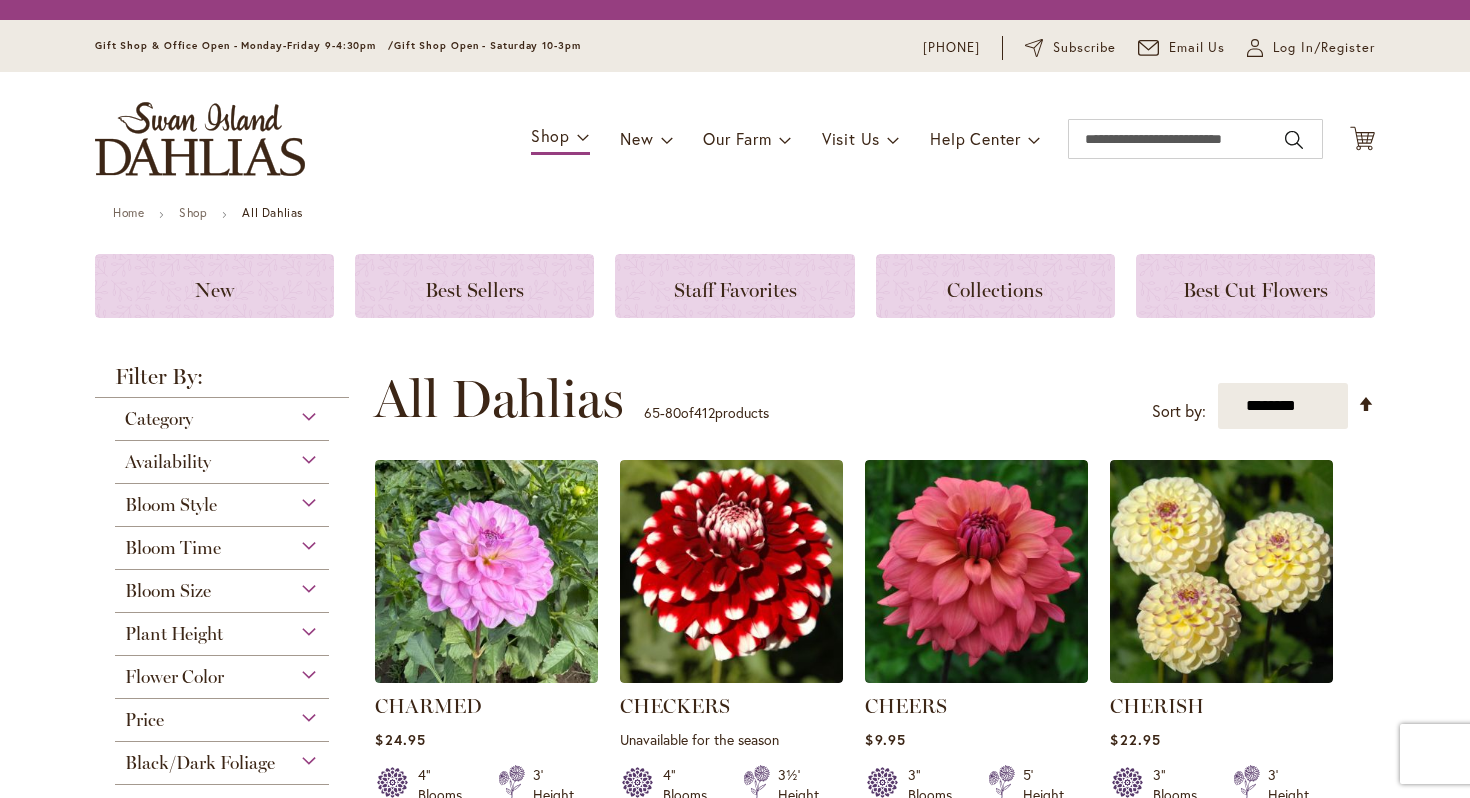 scroll, scrollTop: 0, scrollLeft: 0, axis: both 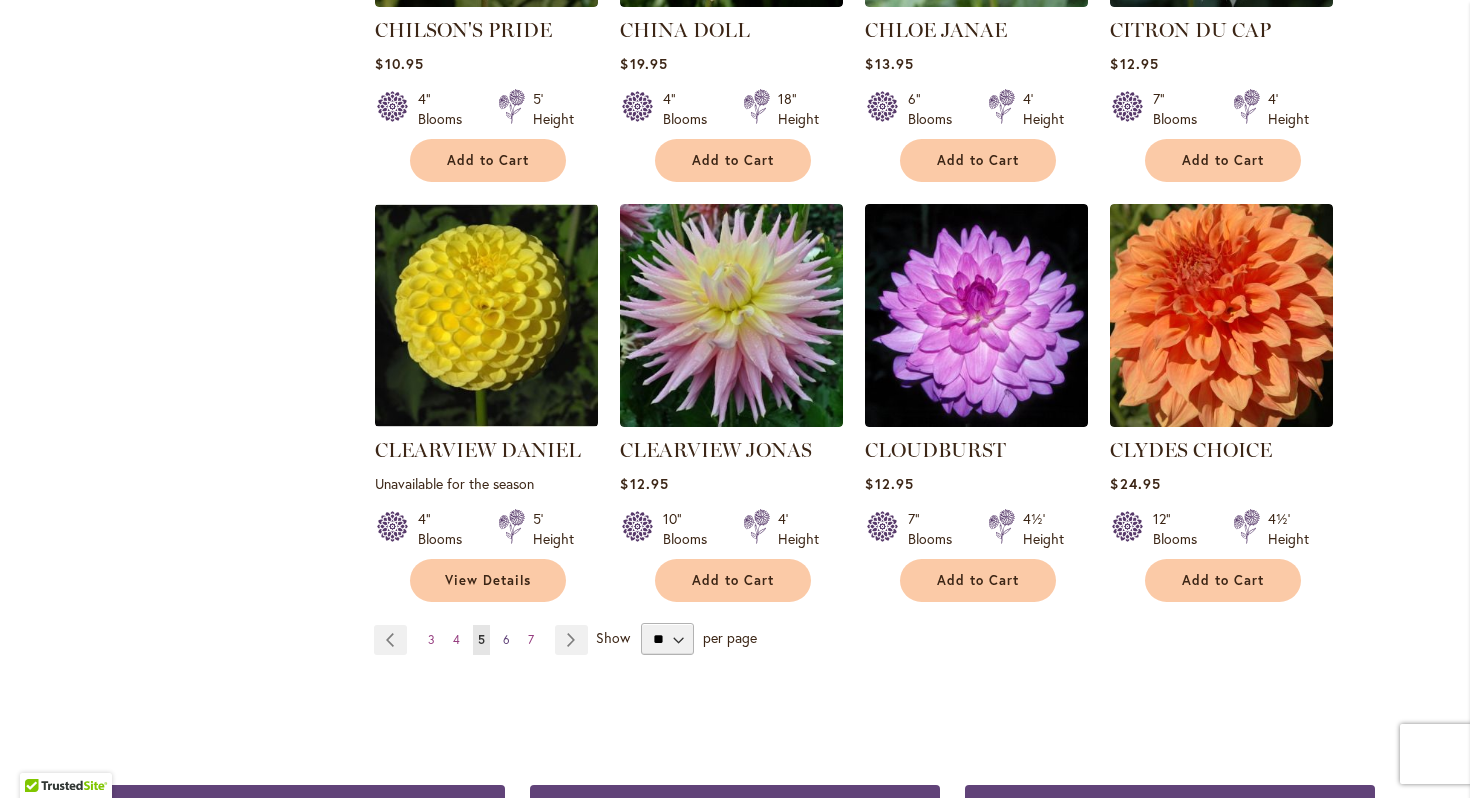 click on "Page
6" at bounding box center (506, 640) 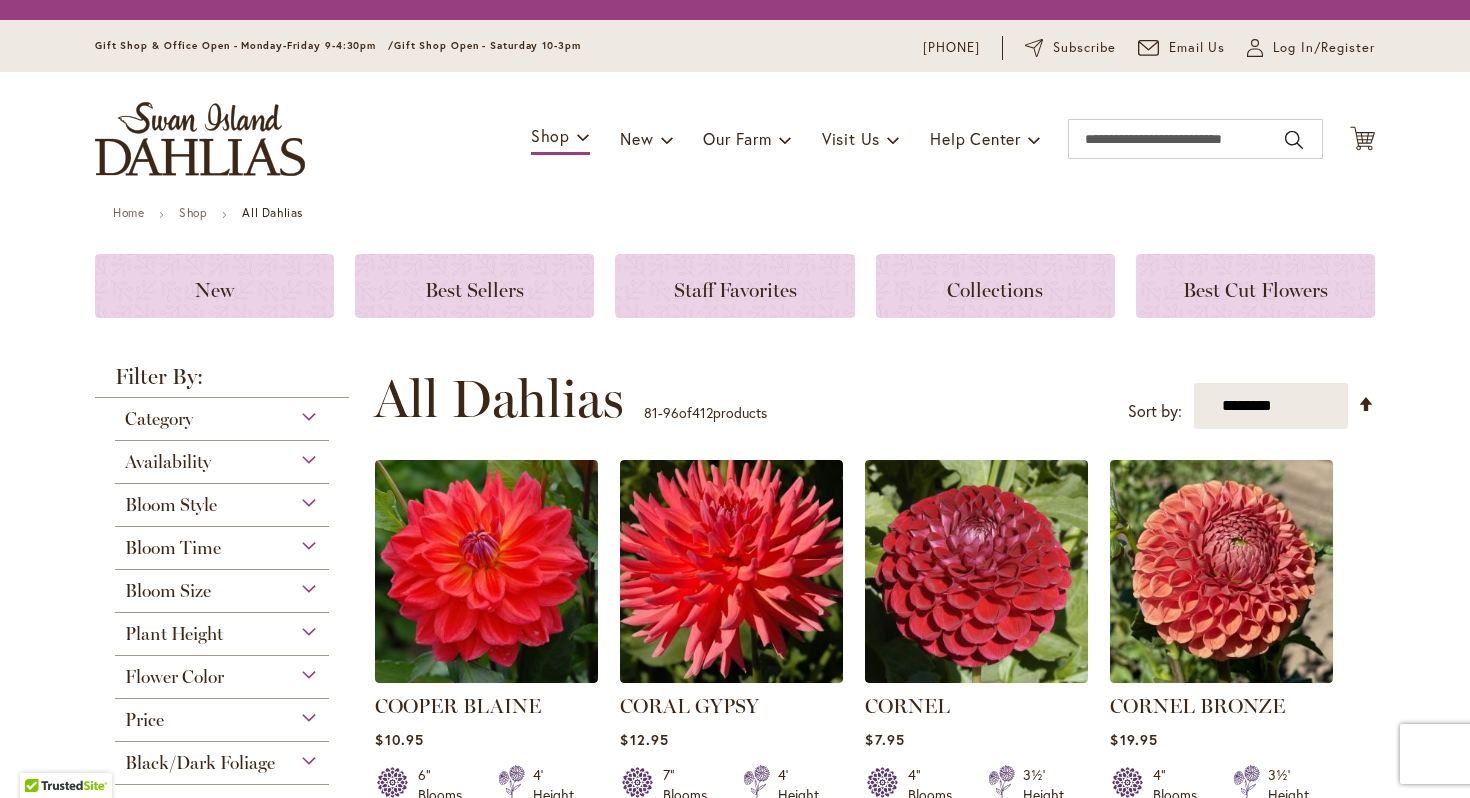 scroll, scrollTop: 0, scrollLeft: 0, axis: both 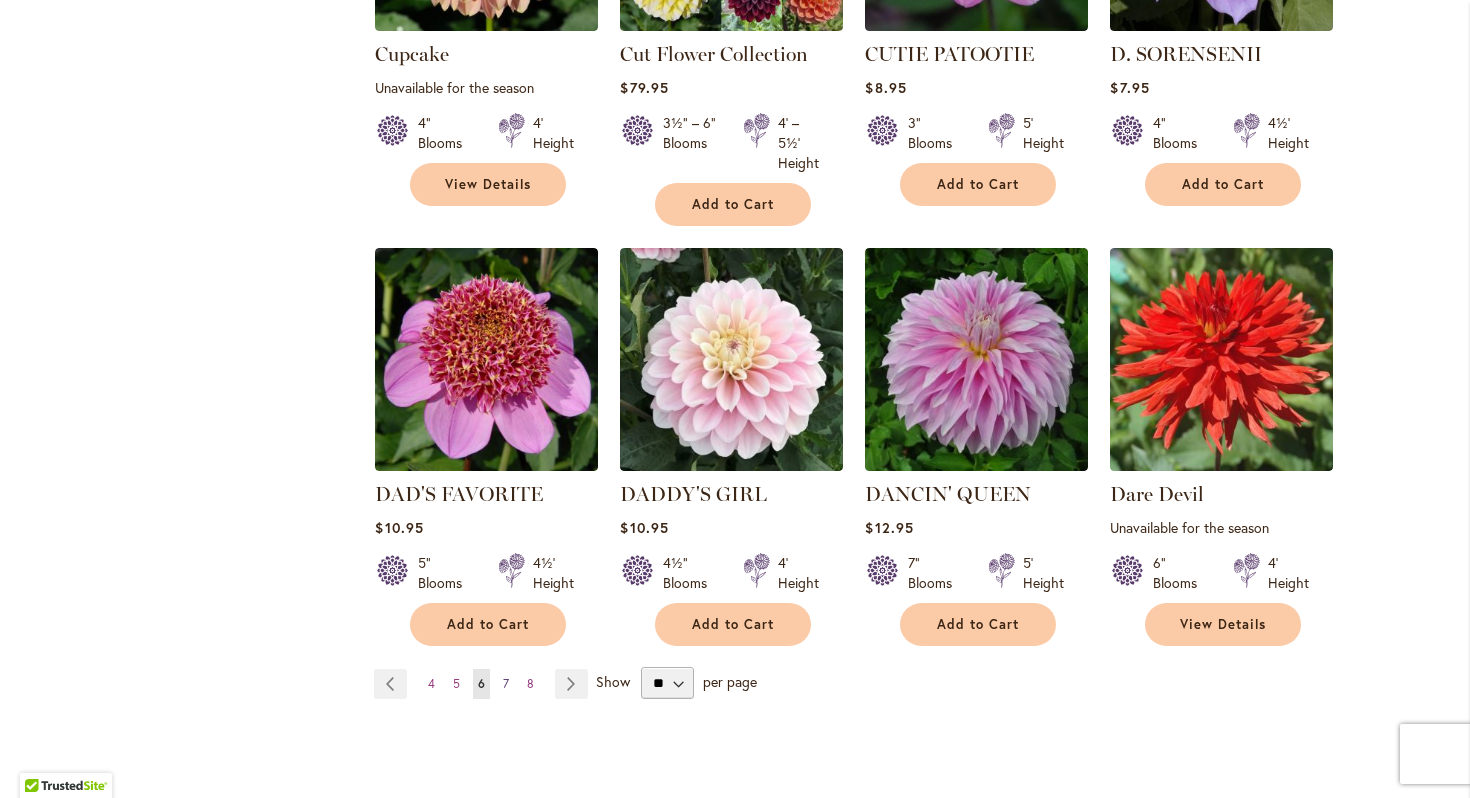 click on "7" at bounding box center (506, 683) 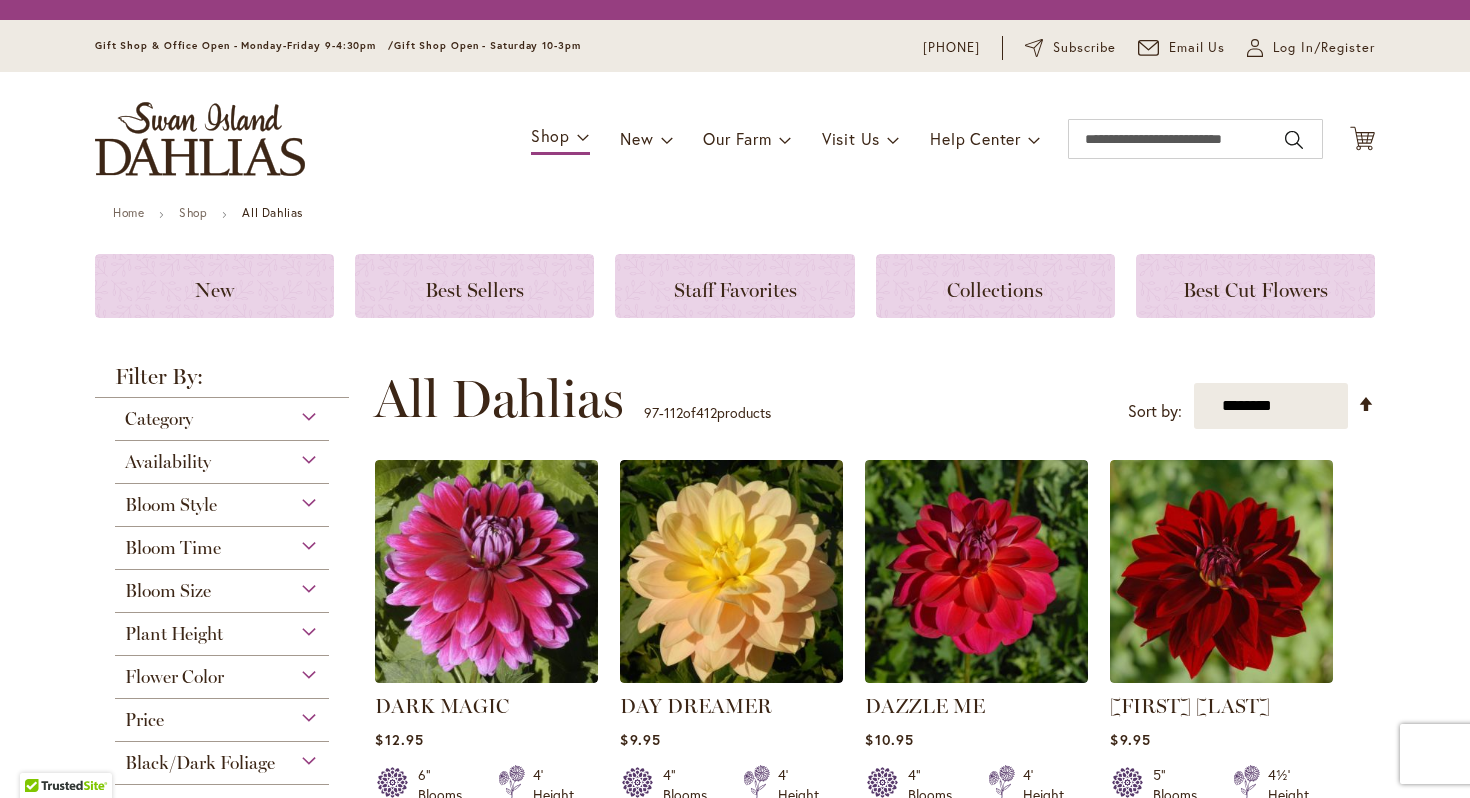 scroll, scrollTop: 0, scrollLeft: 0, axis: both 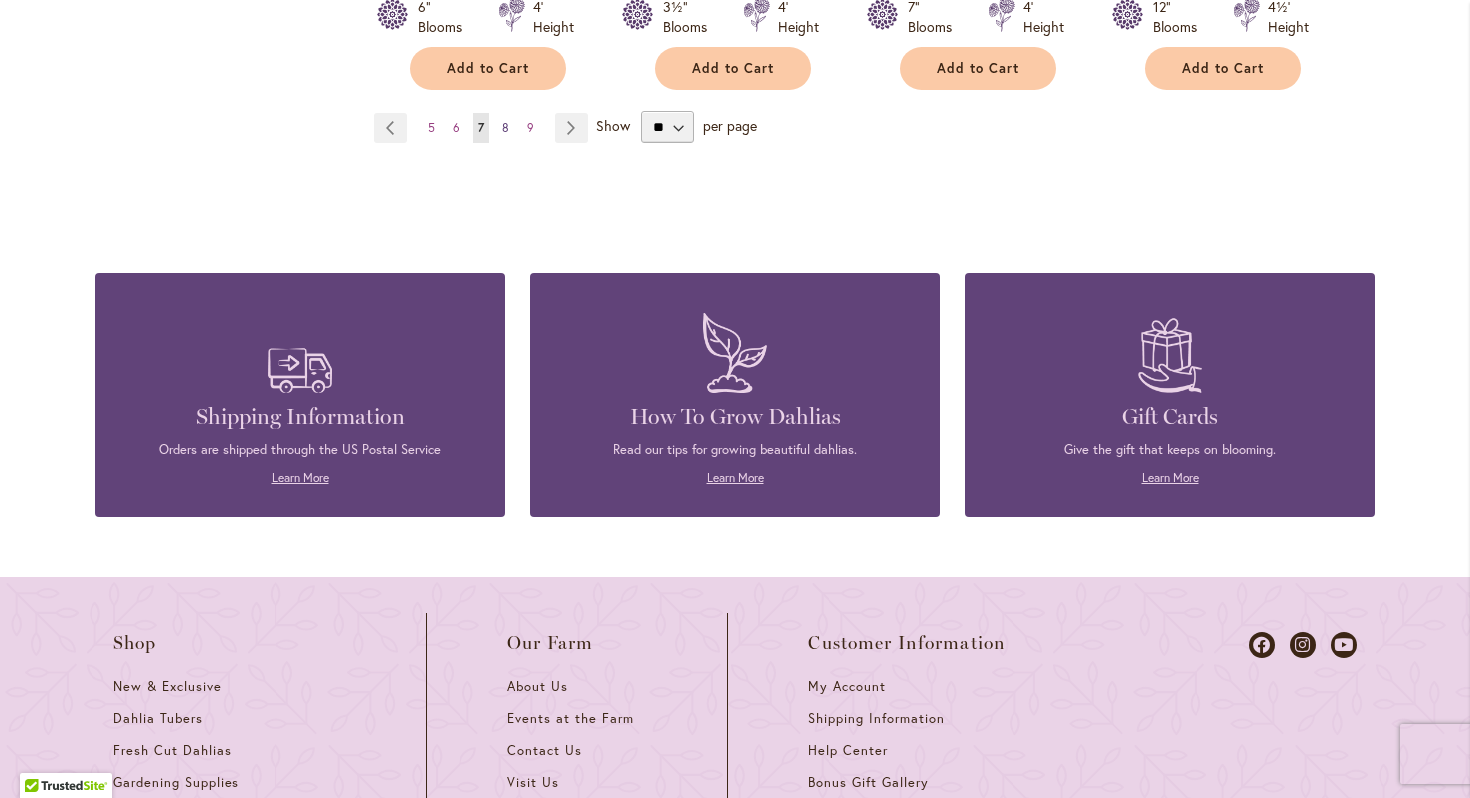 click on "8" at bounding box center [505, 127] 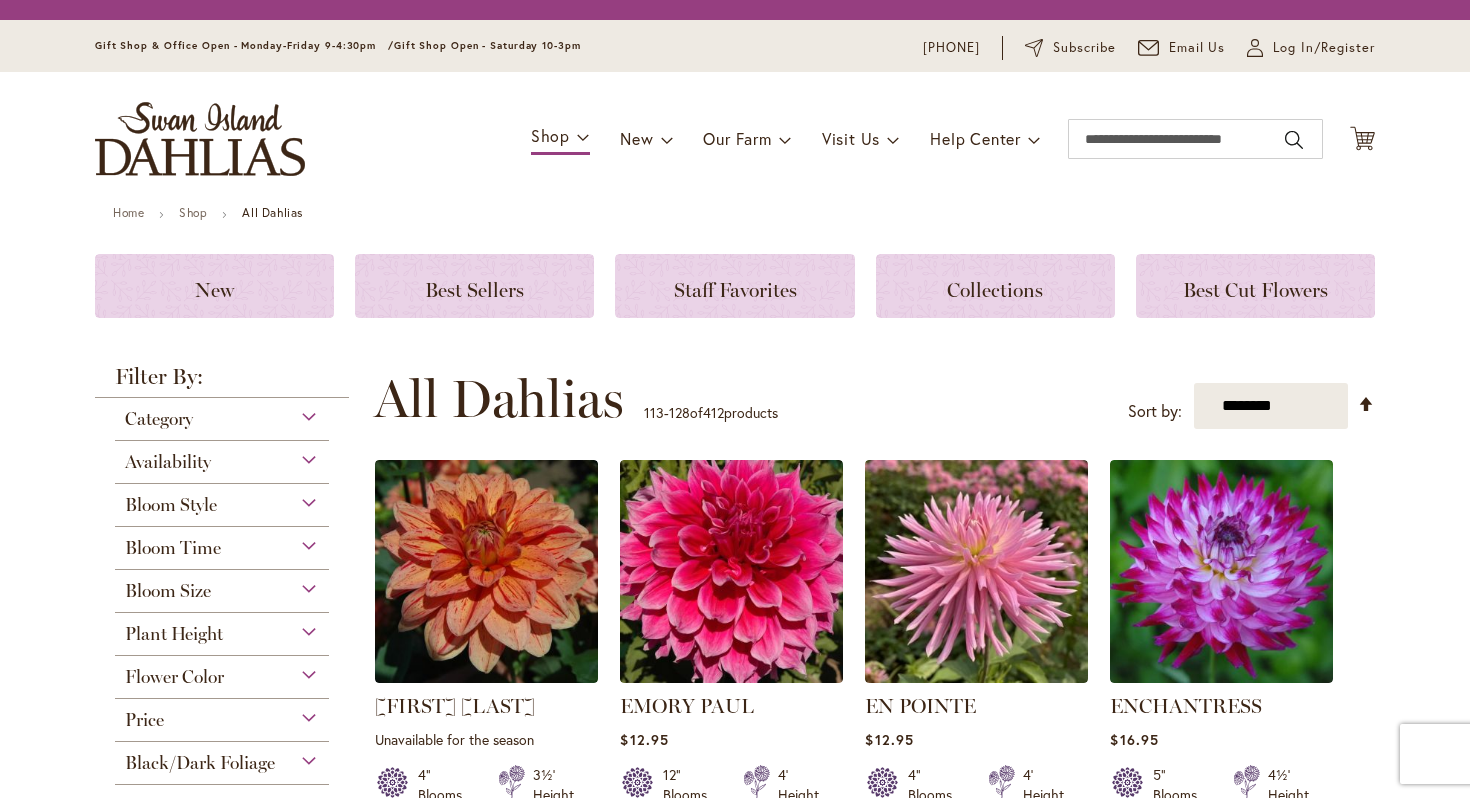 scroll, scrollTop: 0, scrollLeft: 0, axis: both 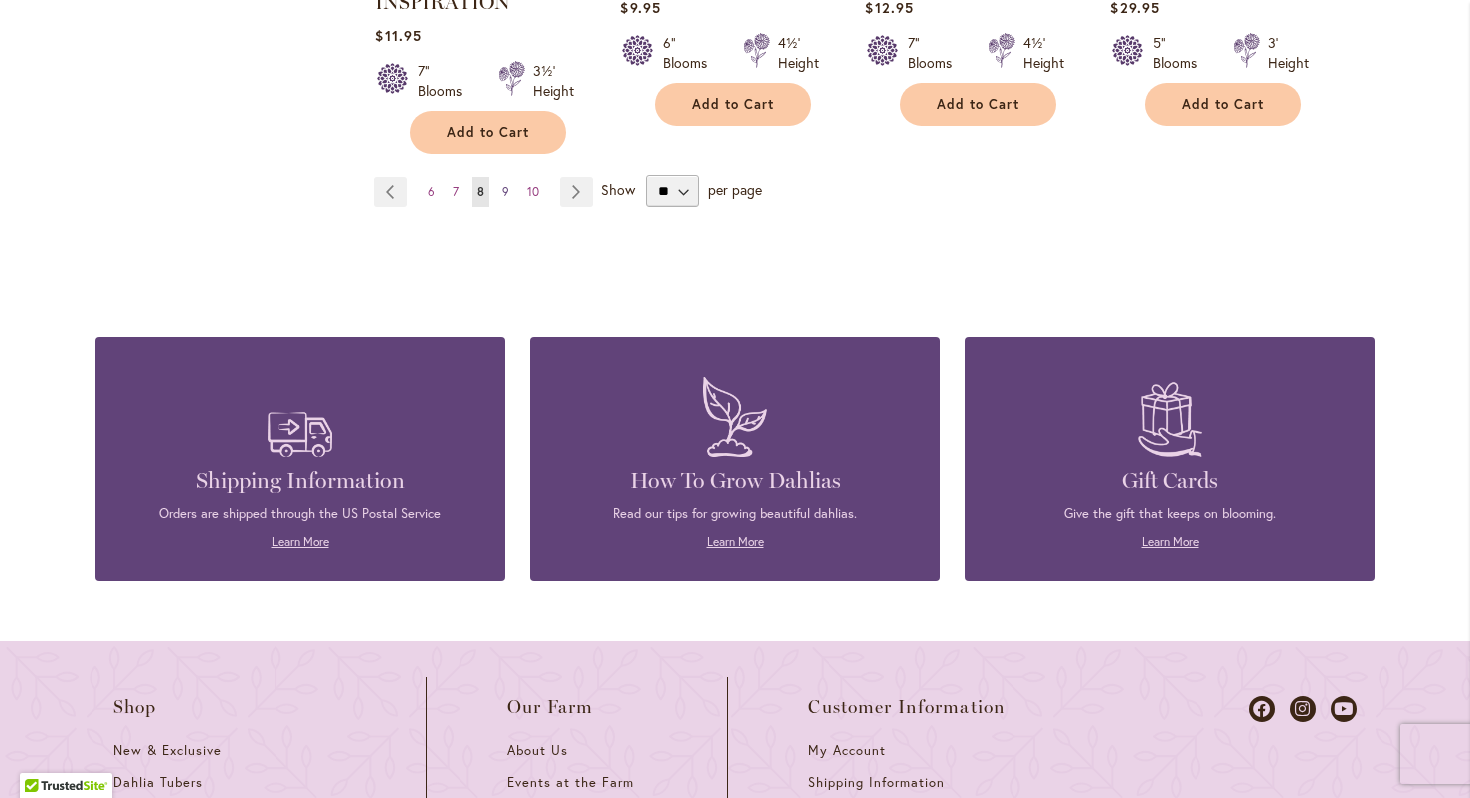 click on "Page
9" at bounding box center (505, 192) 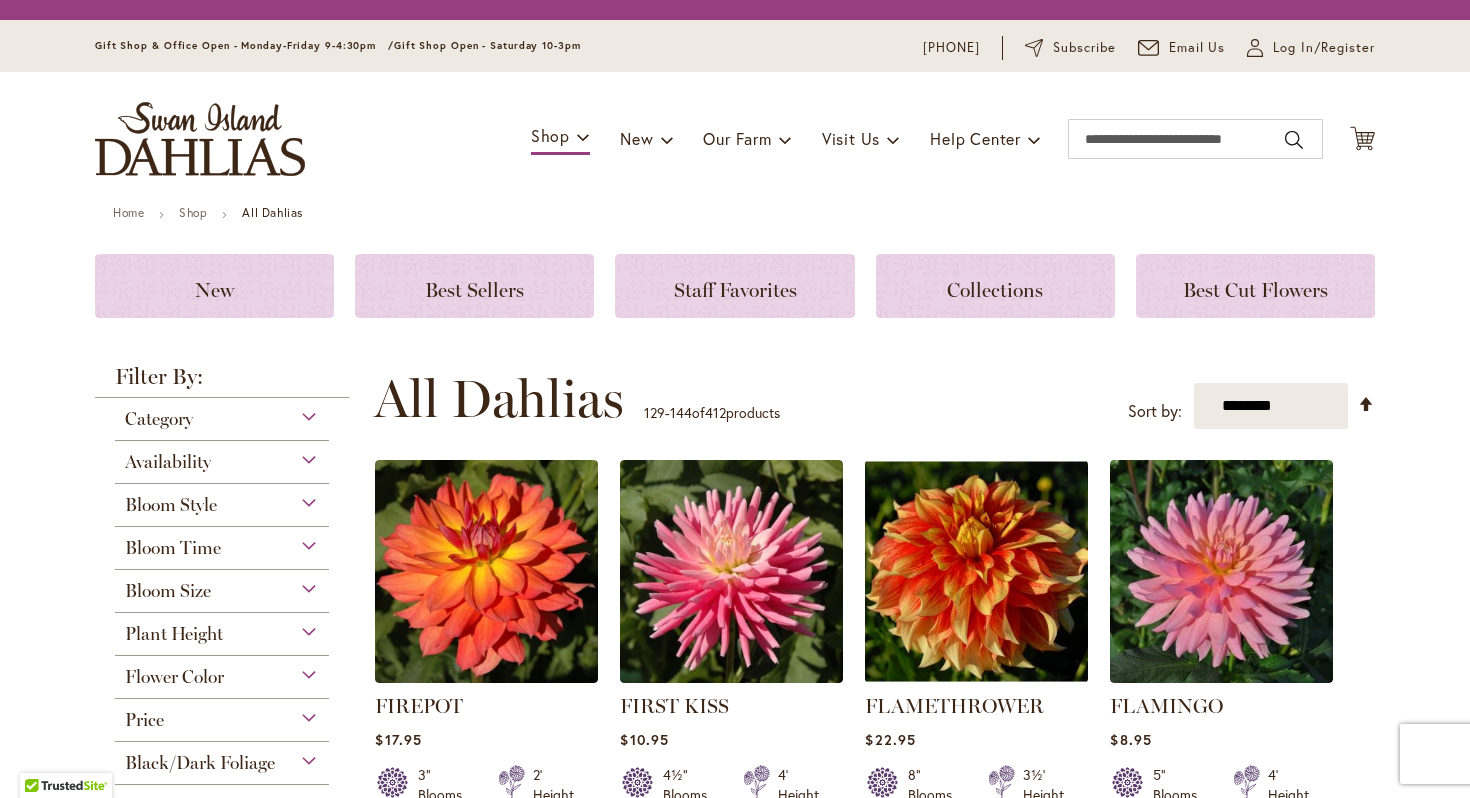 scroll, scrollTop: 0, scrollLeft: 0, axis: both 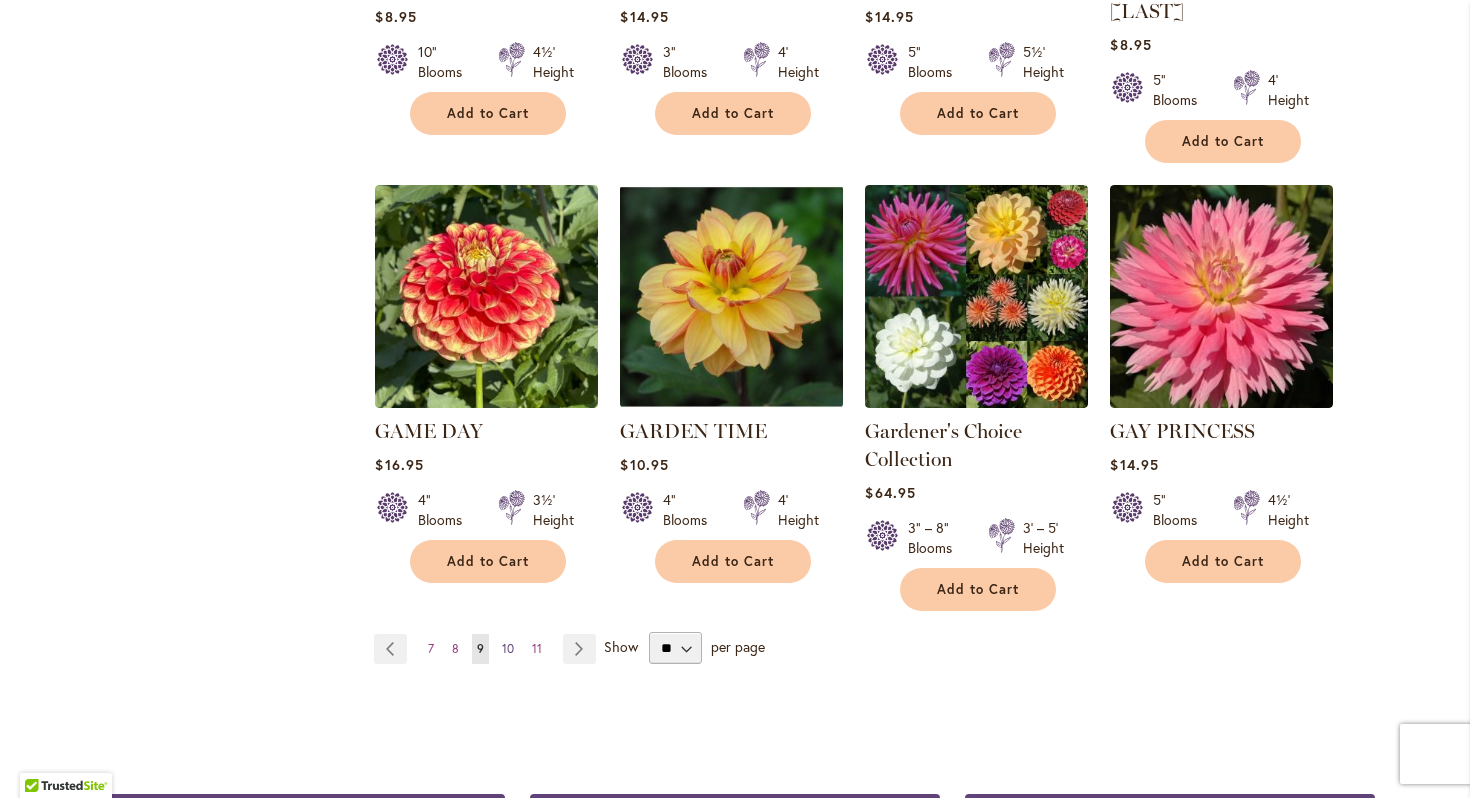 click on "10" at bounding box center (508, 648) 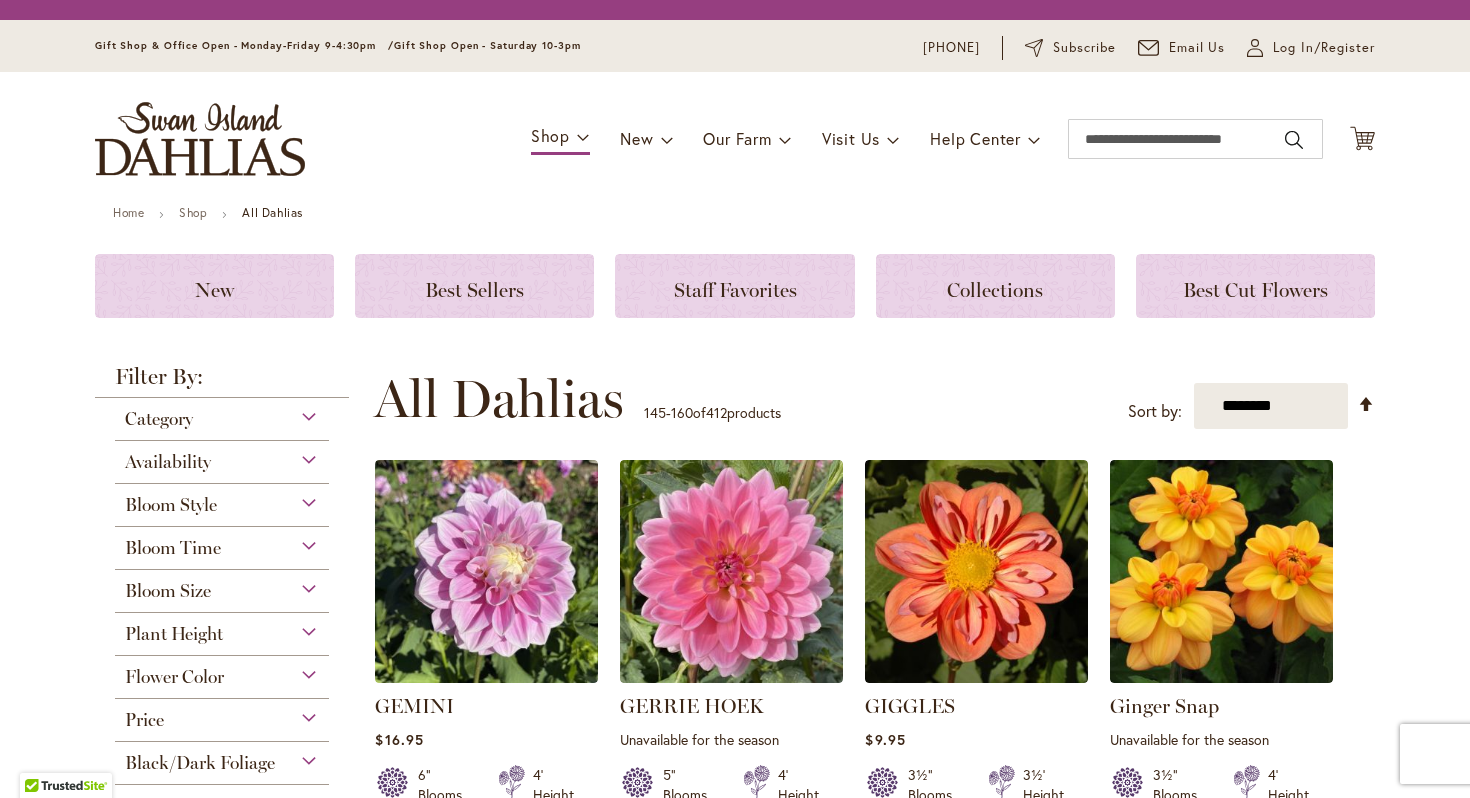 scroll, scrollTop: 0, scrollLeft: 0, axis: both 